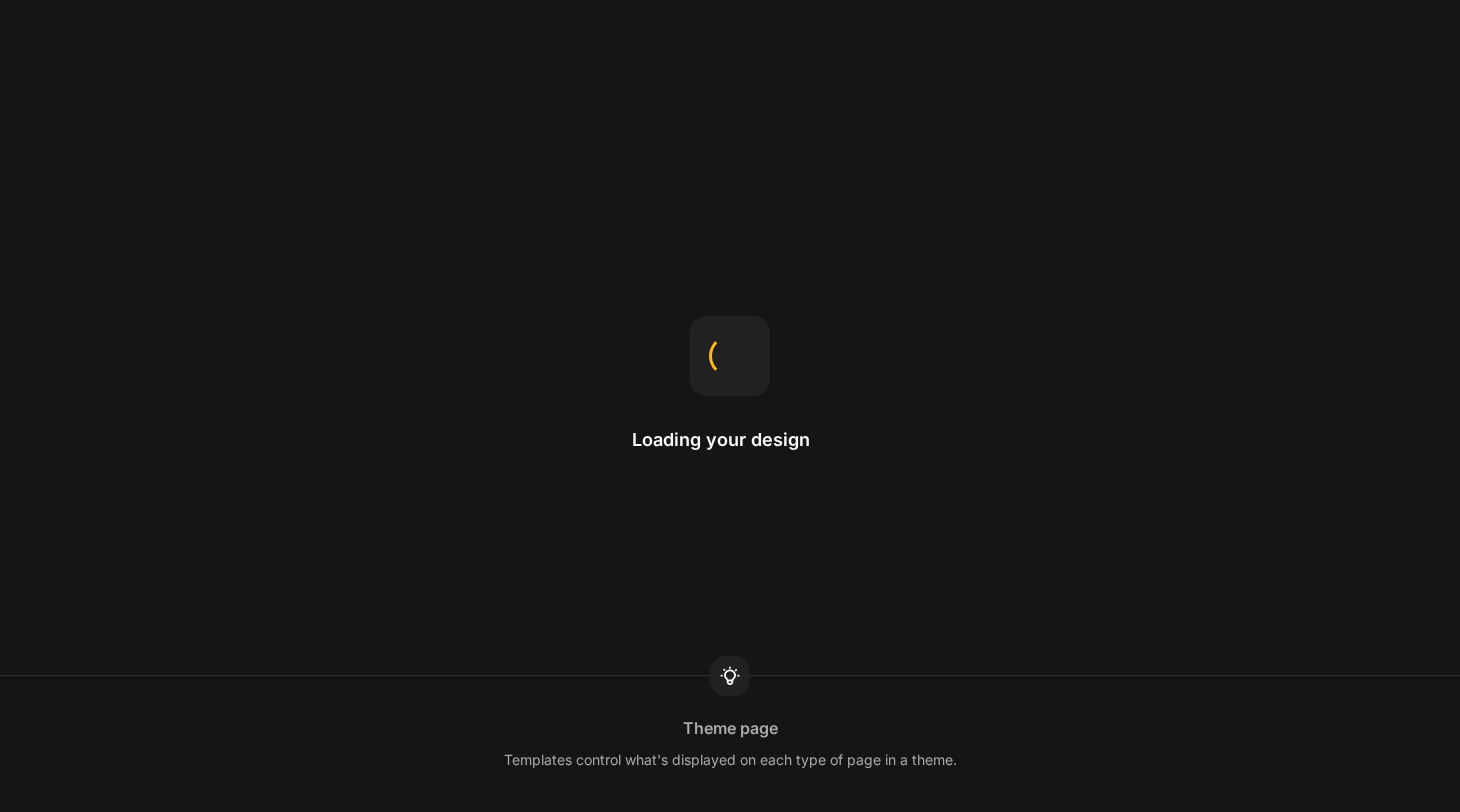 scroll, scrollTop: 0, scrollLeft: 0, axis: both 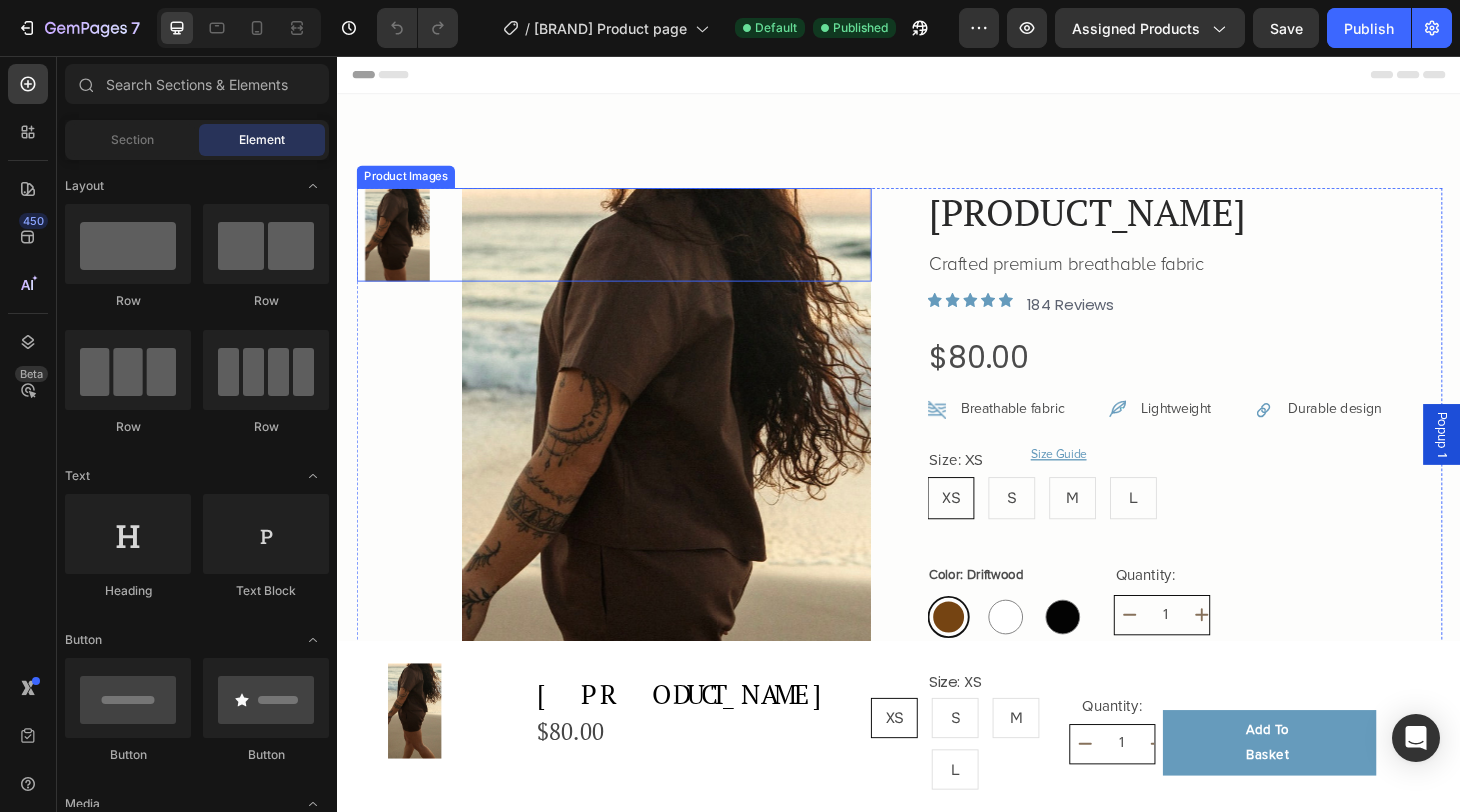 radio on "false" 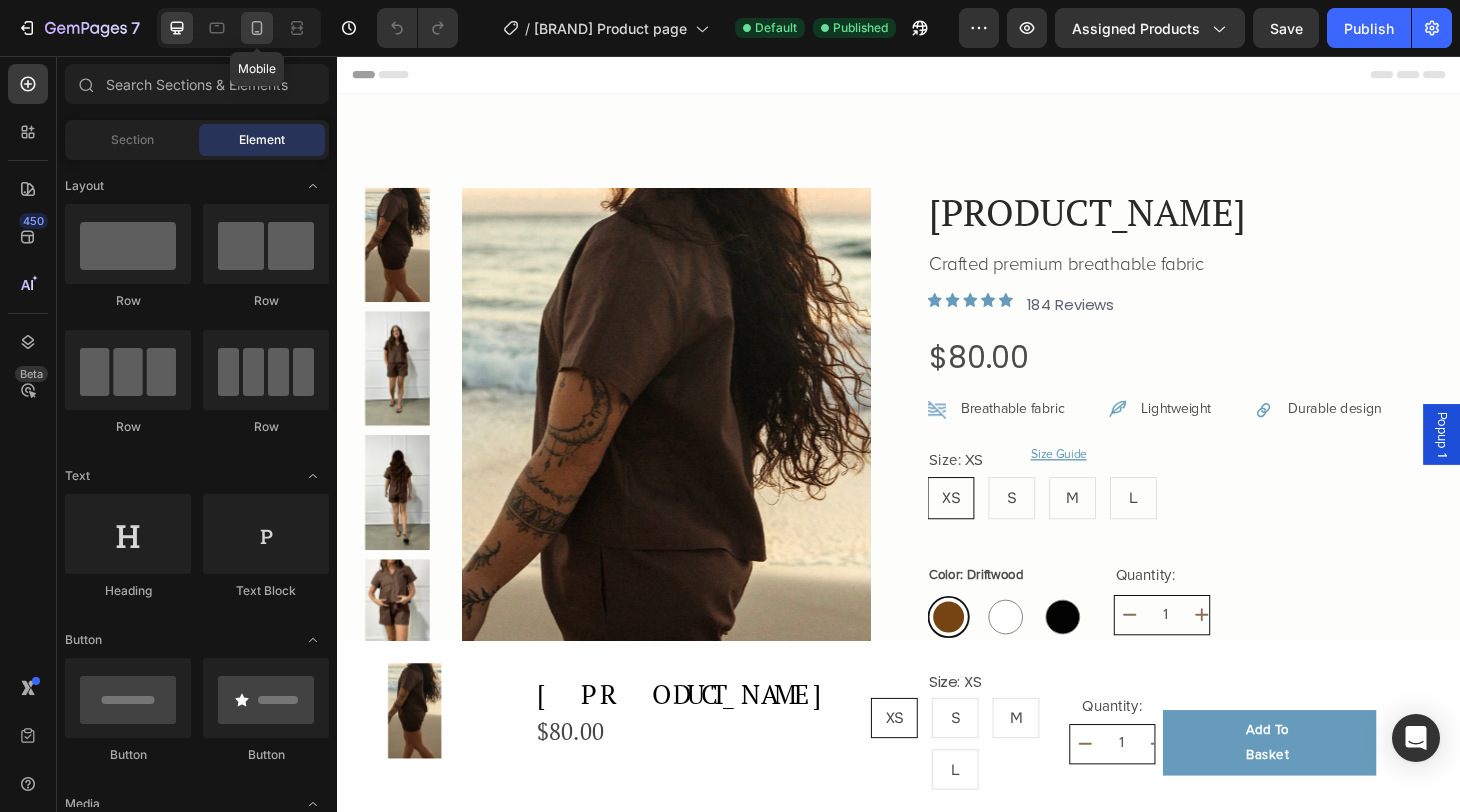 click 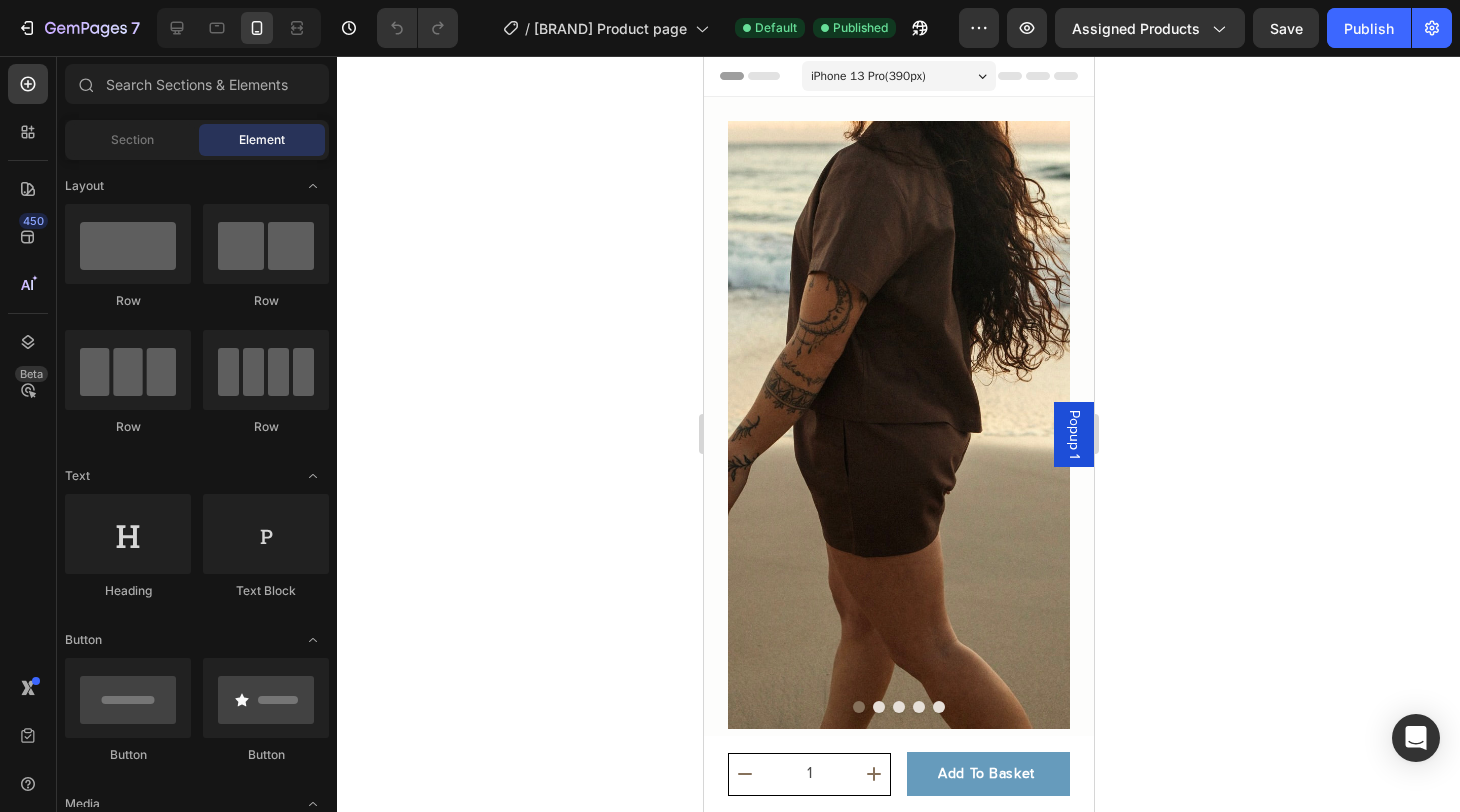 scroll, scrollTop: 0, scrollLeft: 0, axis: both 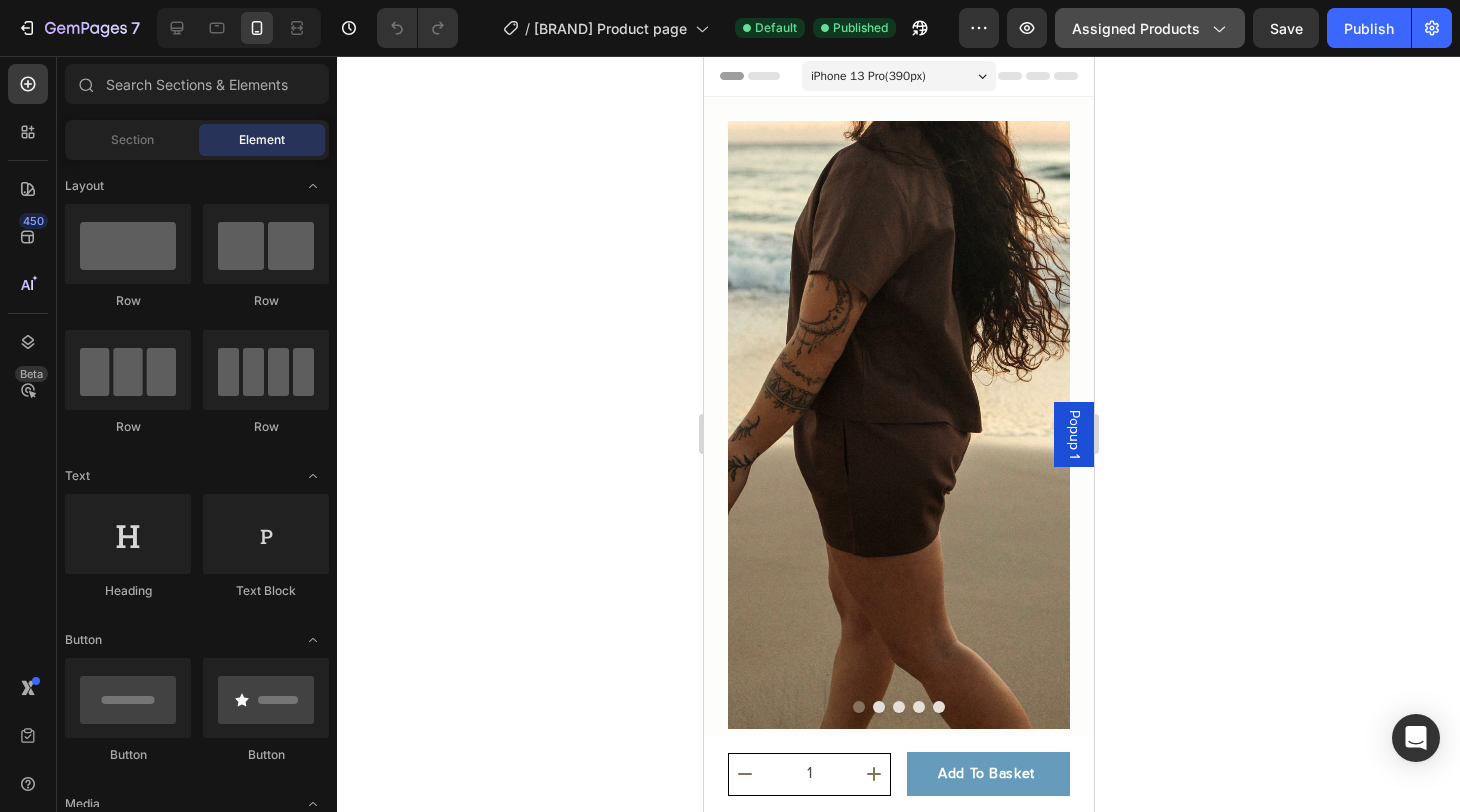 click on "Assigned Products" 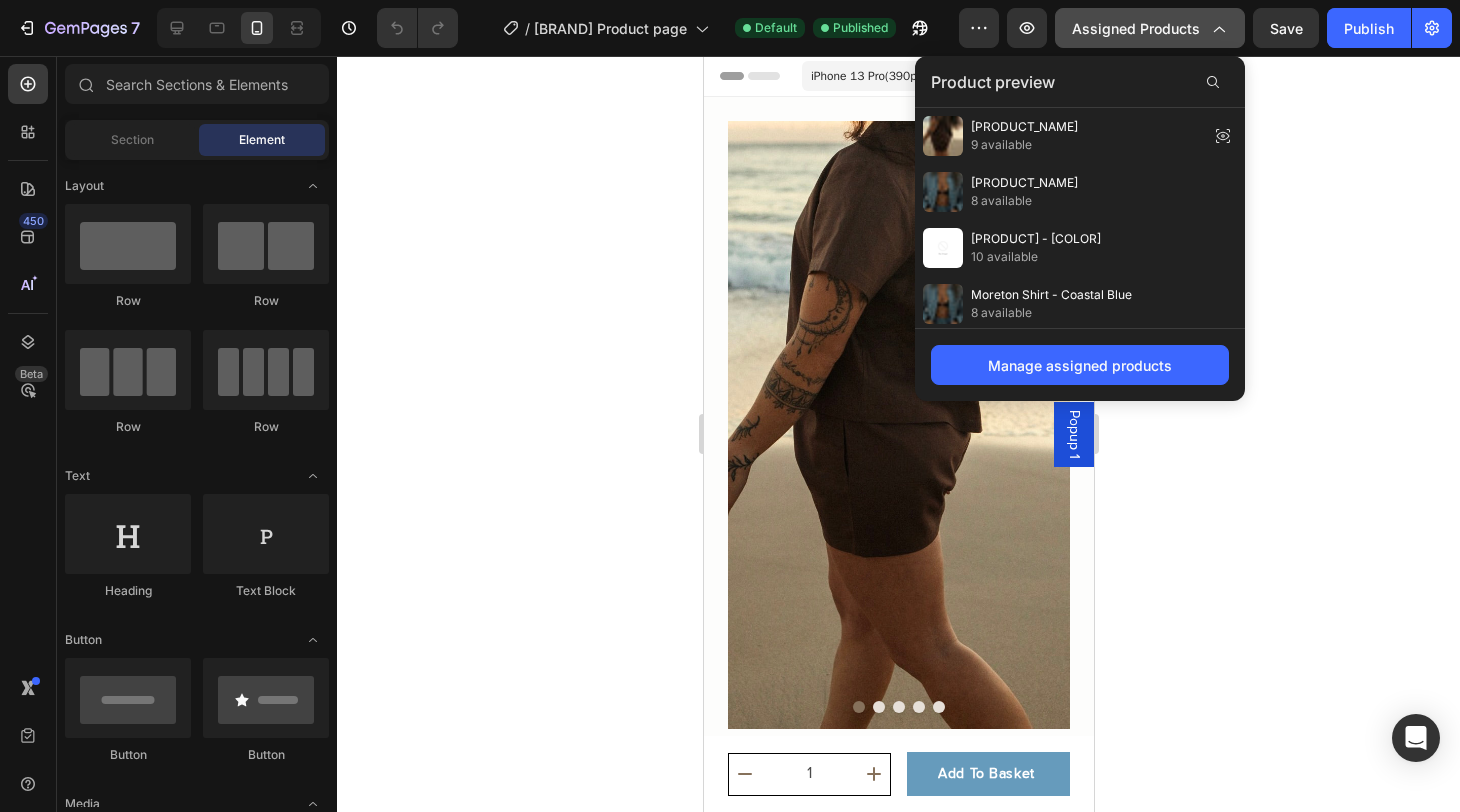 click on "Assigned Products" 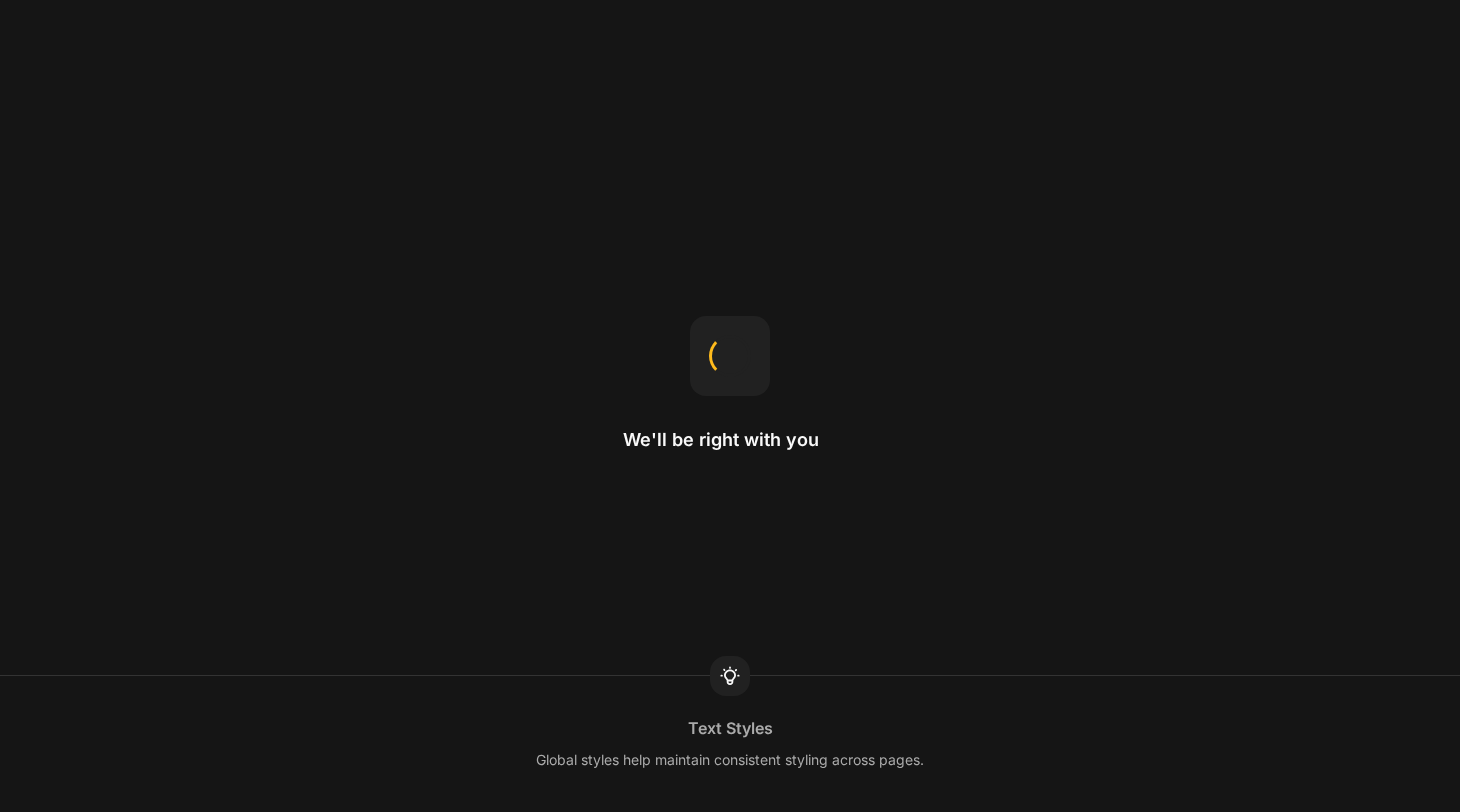 scroll, scrollTop: 0, scrollLeft: 0, axis: both 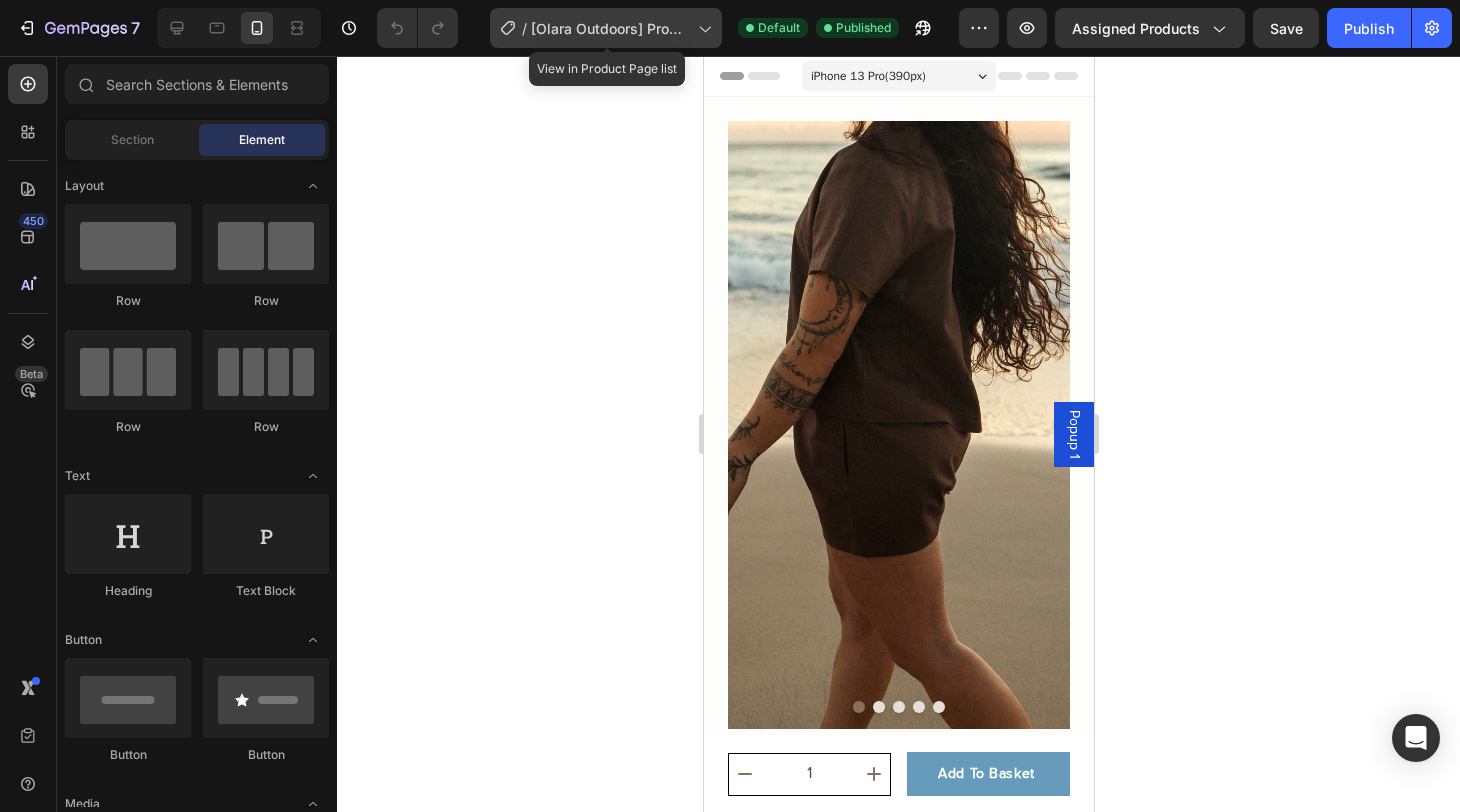 click on "[BRAND] Product page" at bounding box center [610, 28] 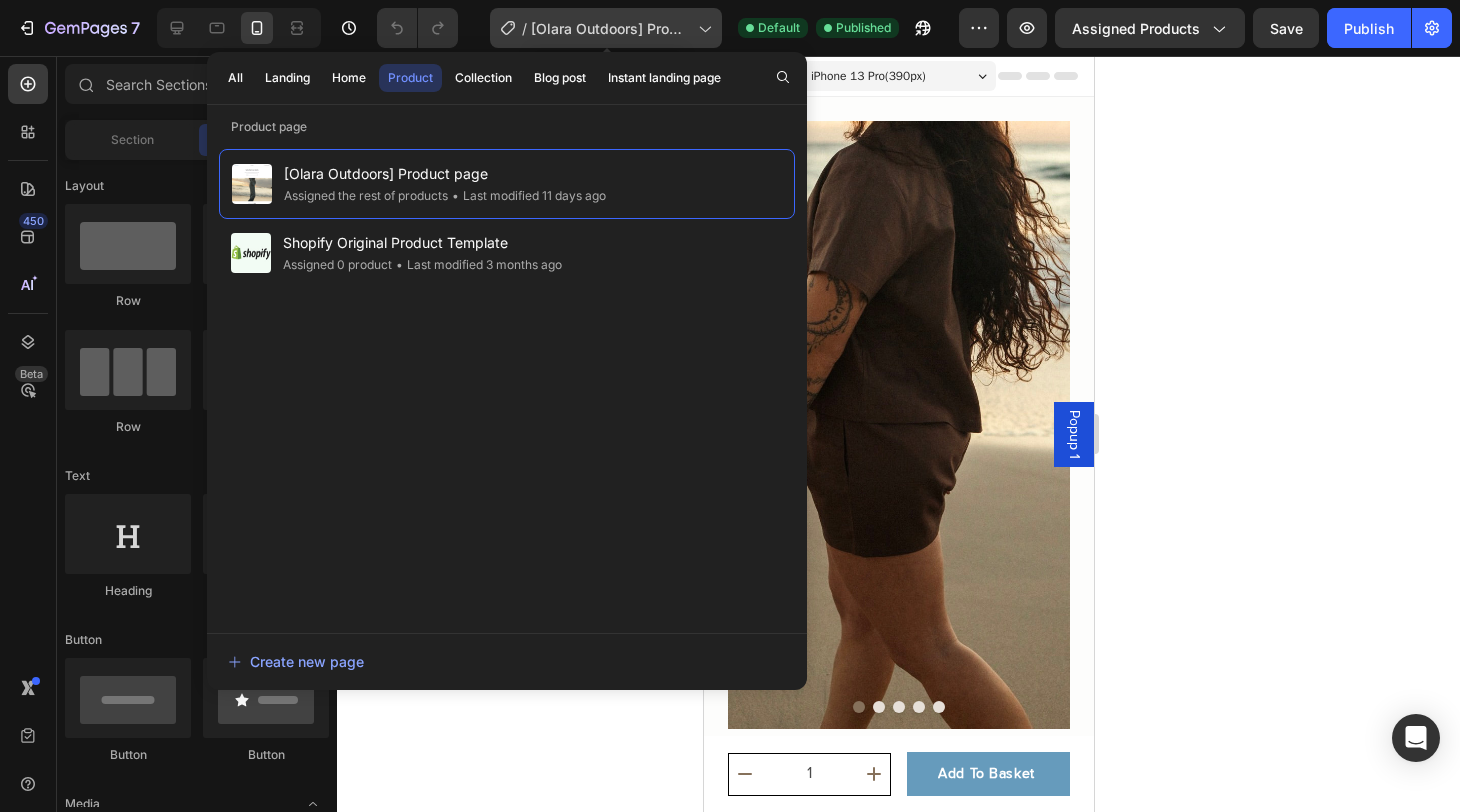 click on "[BRAND] Product page" at bounding box center [610, 28] 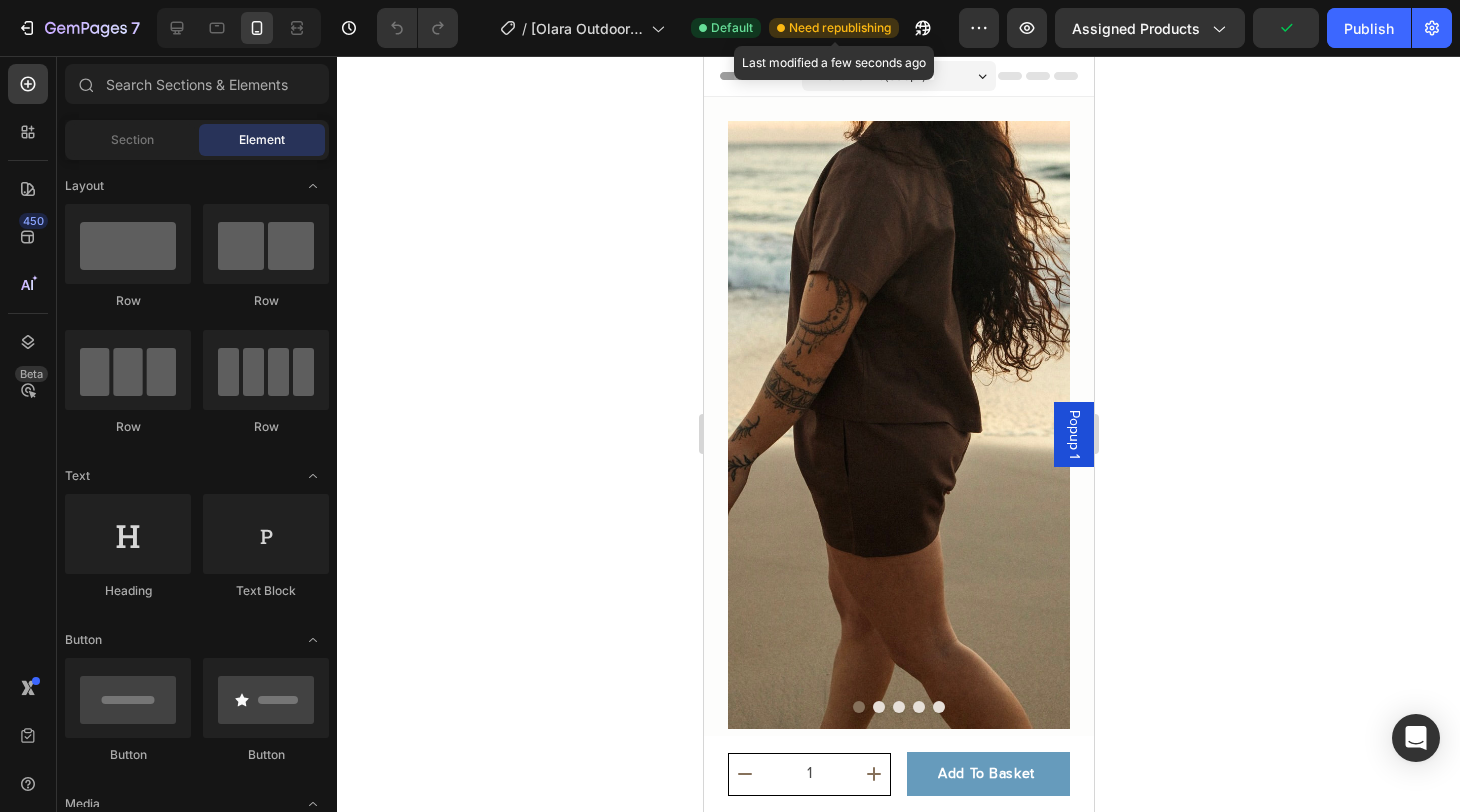 scroll, scrollTop: 0, scrollLeft: 0, axis: both 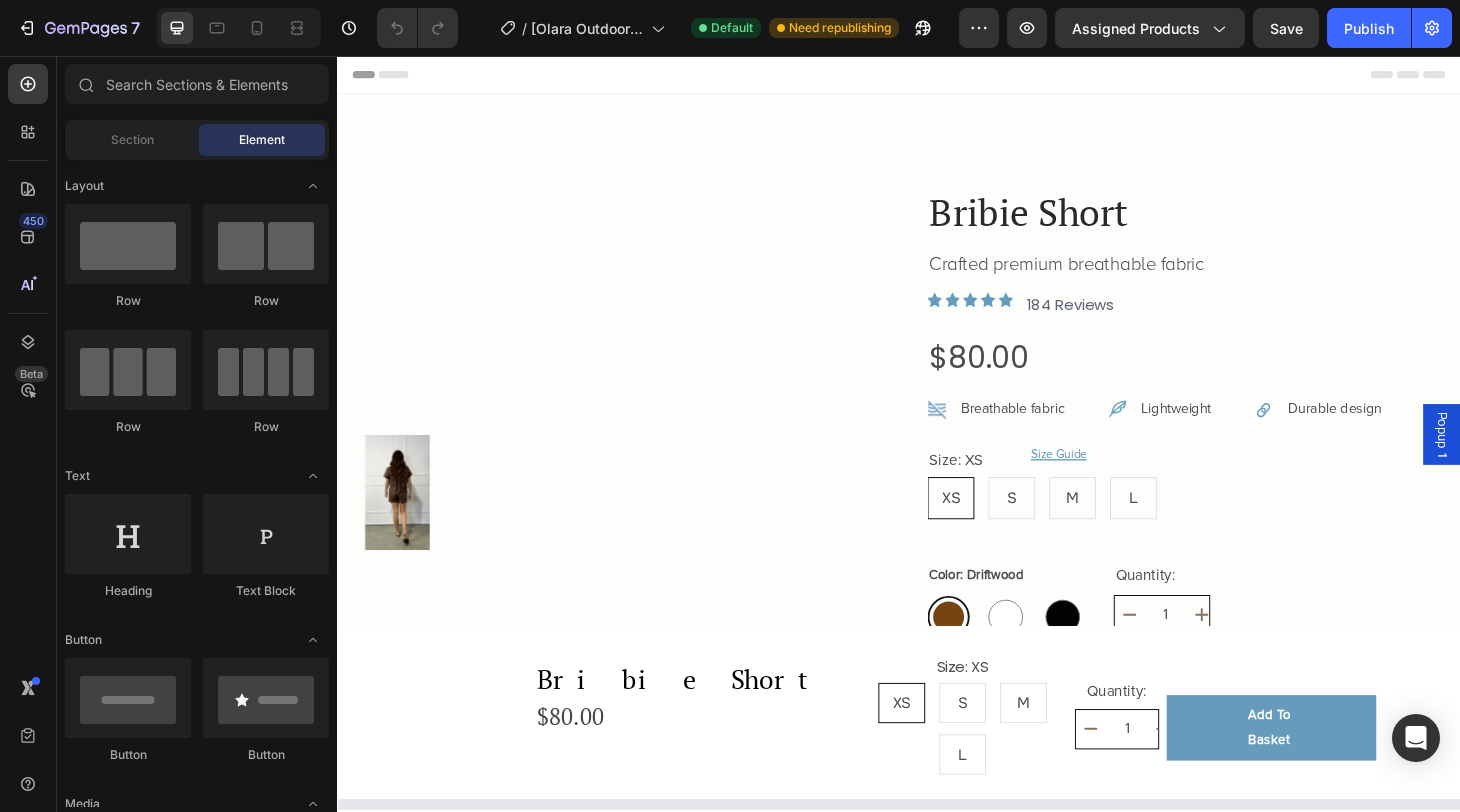radio on "false" 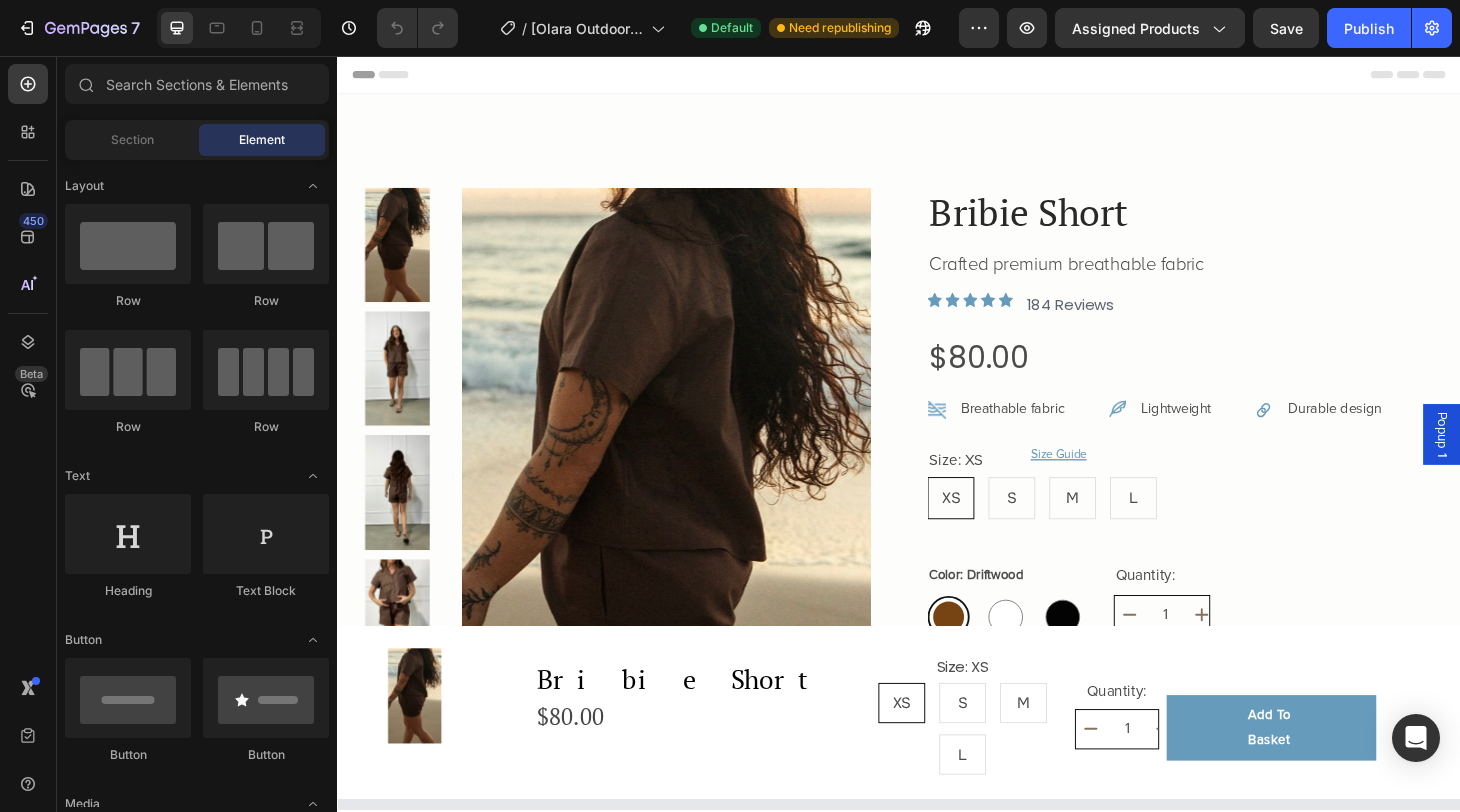 radio on "false" 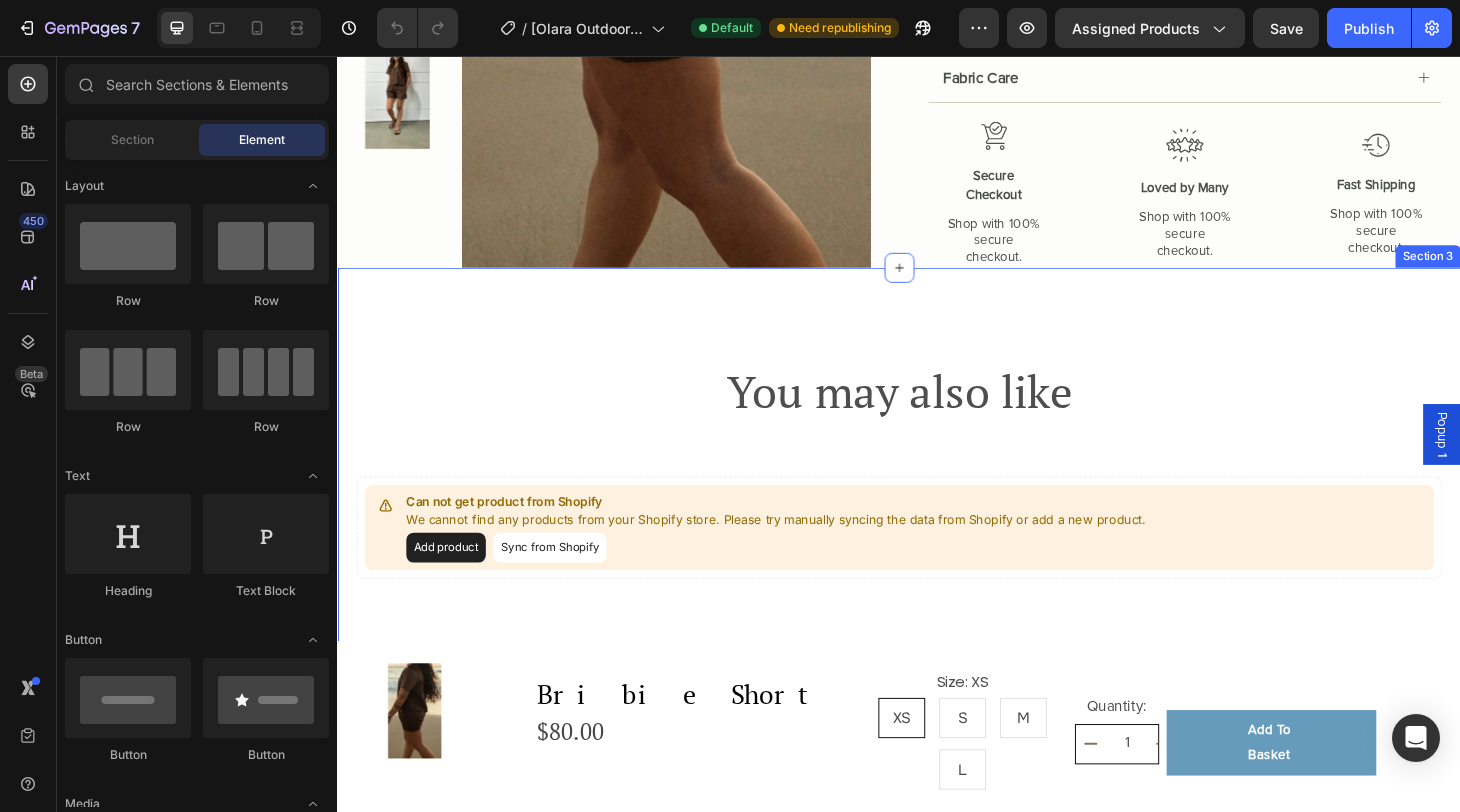 scroll, scrollTop: 1160, scrollLeft: 0, axis: vertical 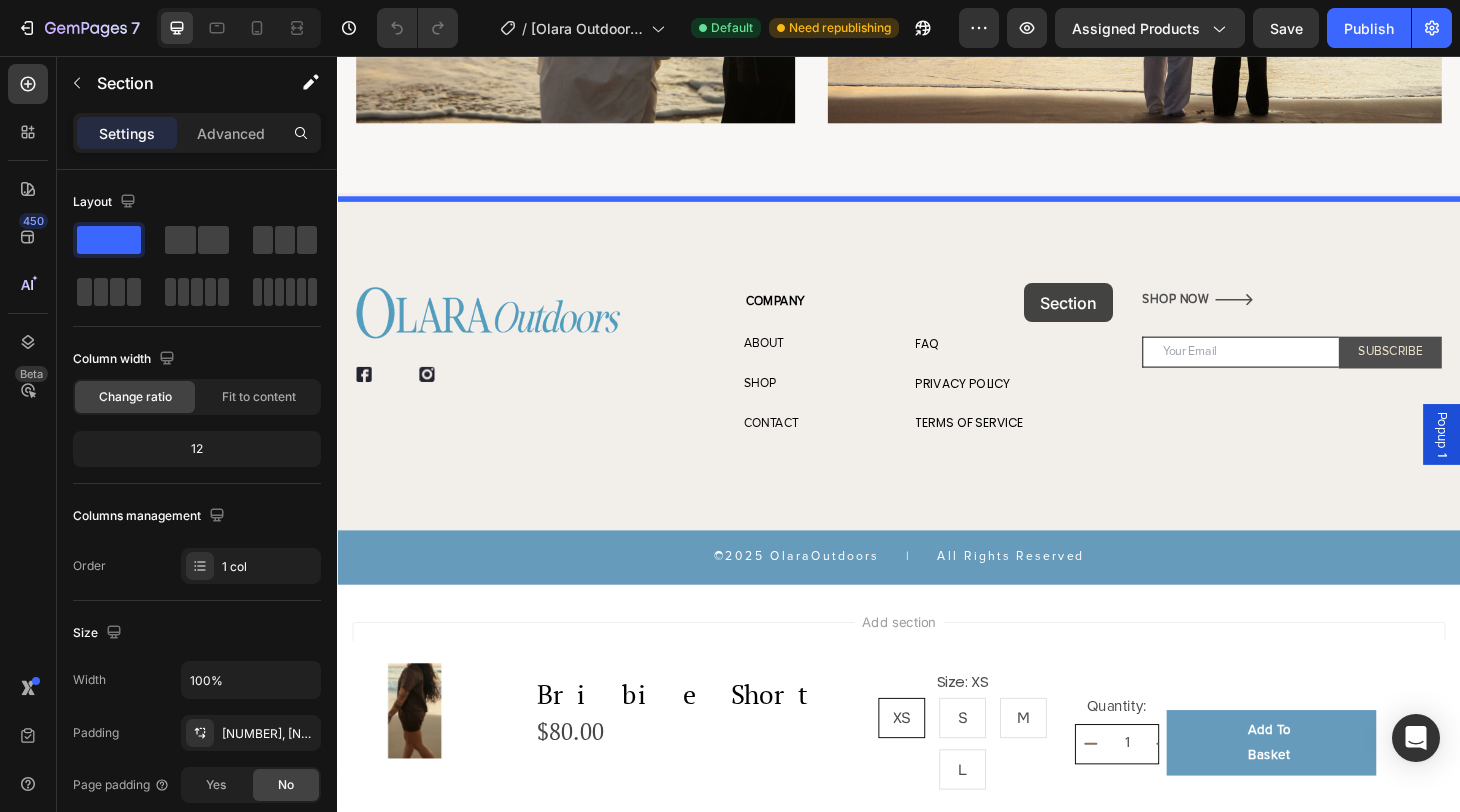 drag, startPoint x: 962, startPoint y: 341, endPoint x: 1071, endPoint y: 299, distance: 116.81181 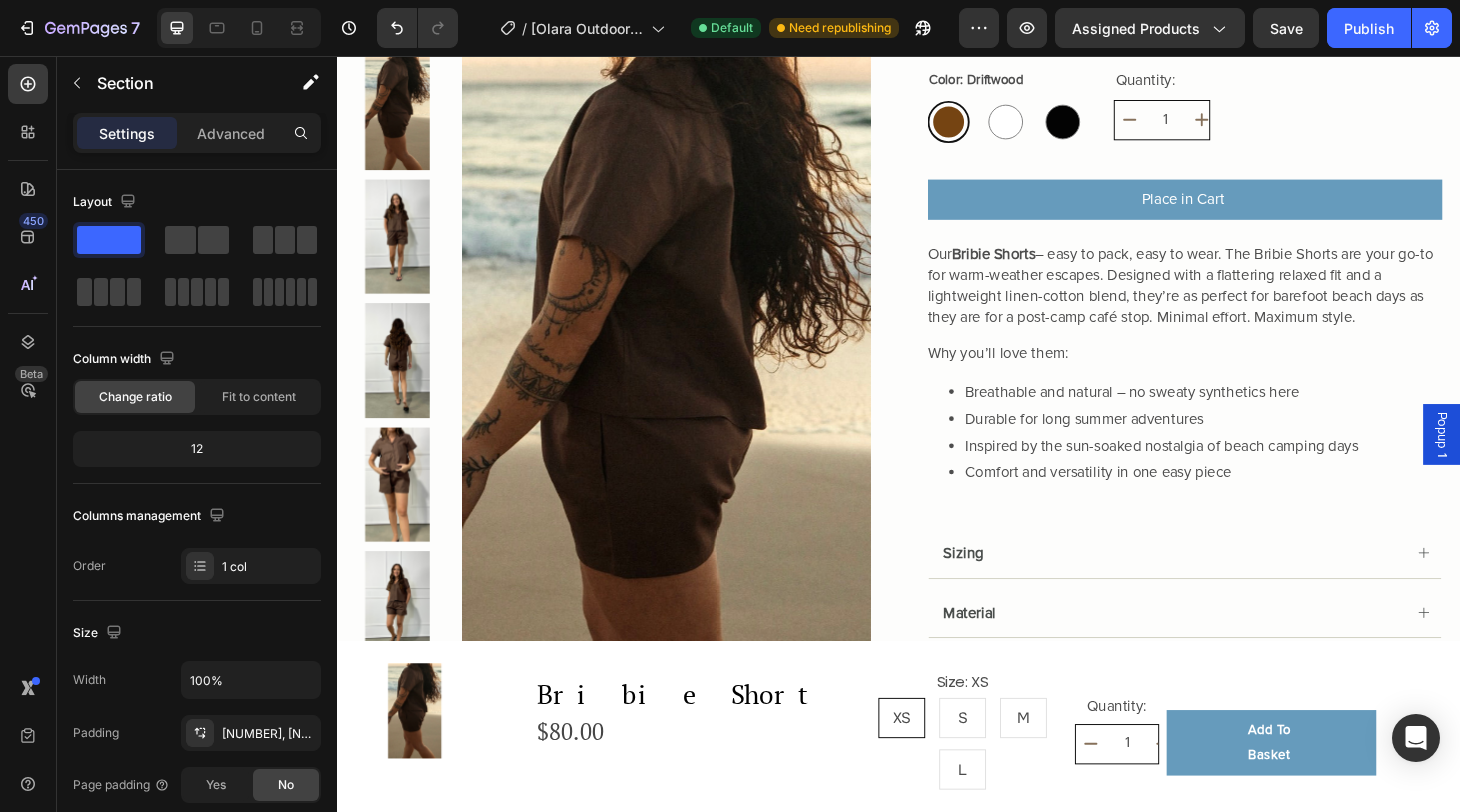 scroll, scrollTop: 511, scrollLeft: 0, axis: vertical 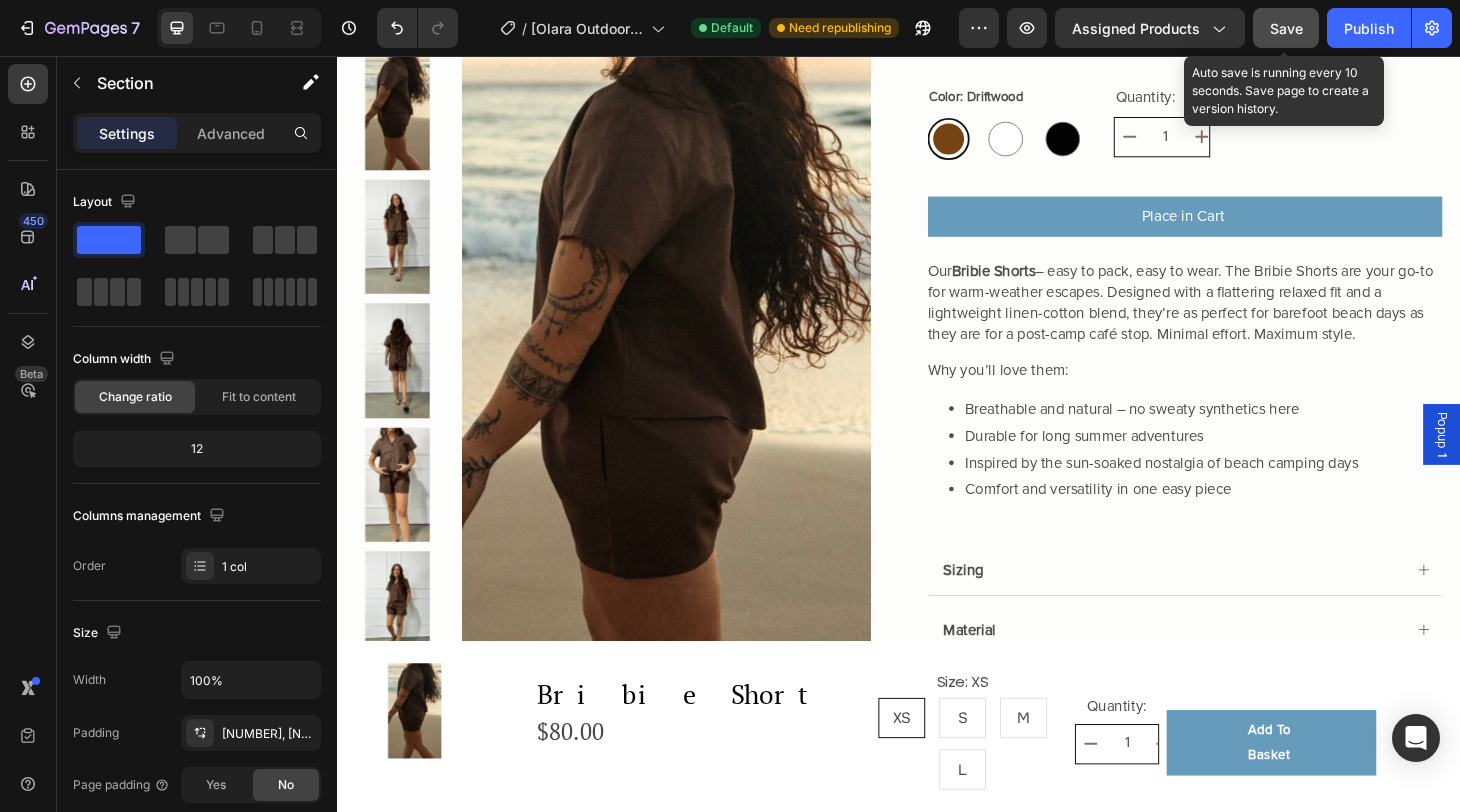 click on "Save" at bounding box center (1286, 28) 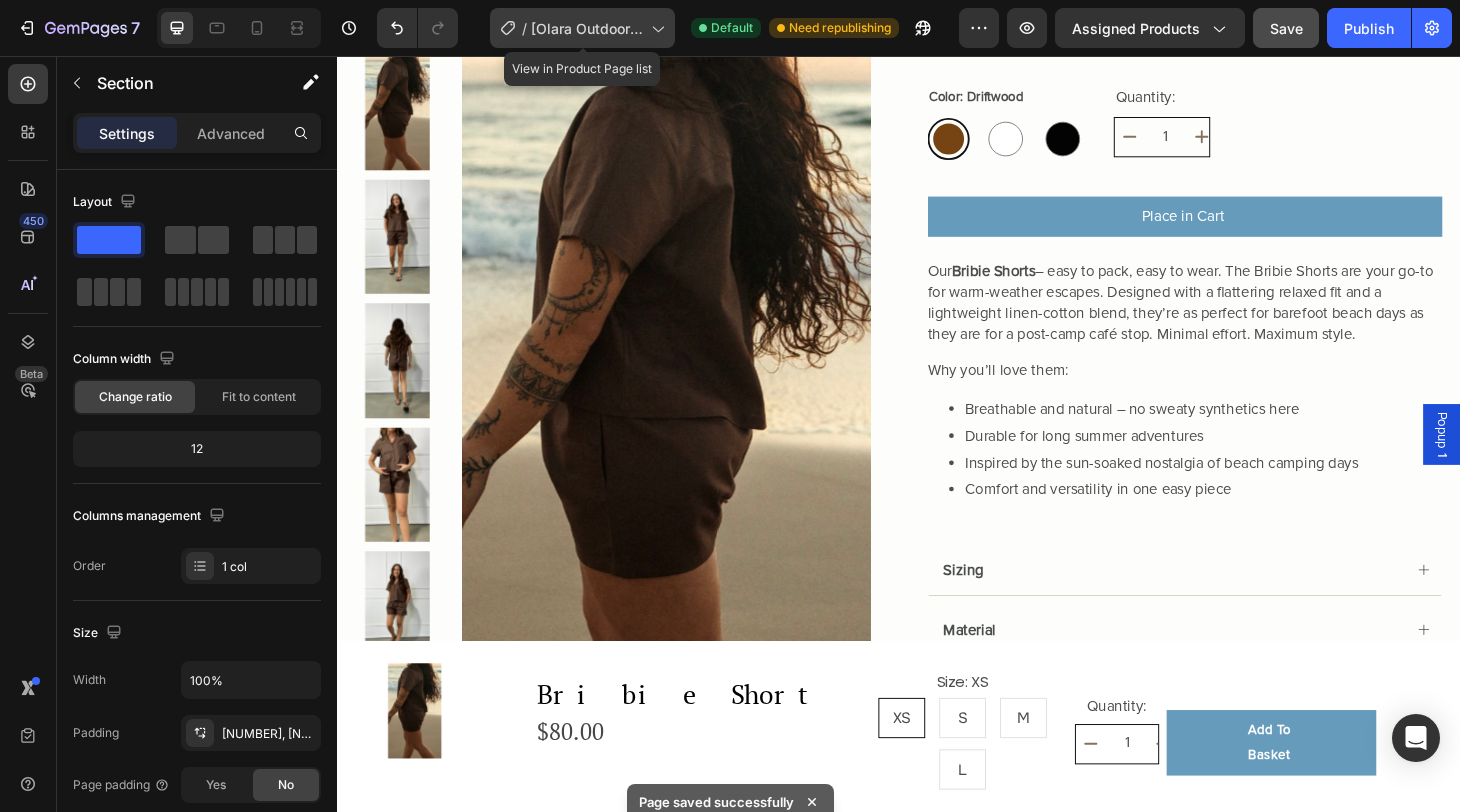 click on "[Olara Outdoors] Product page" at bounding box center (587, 28) 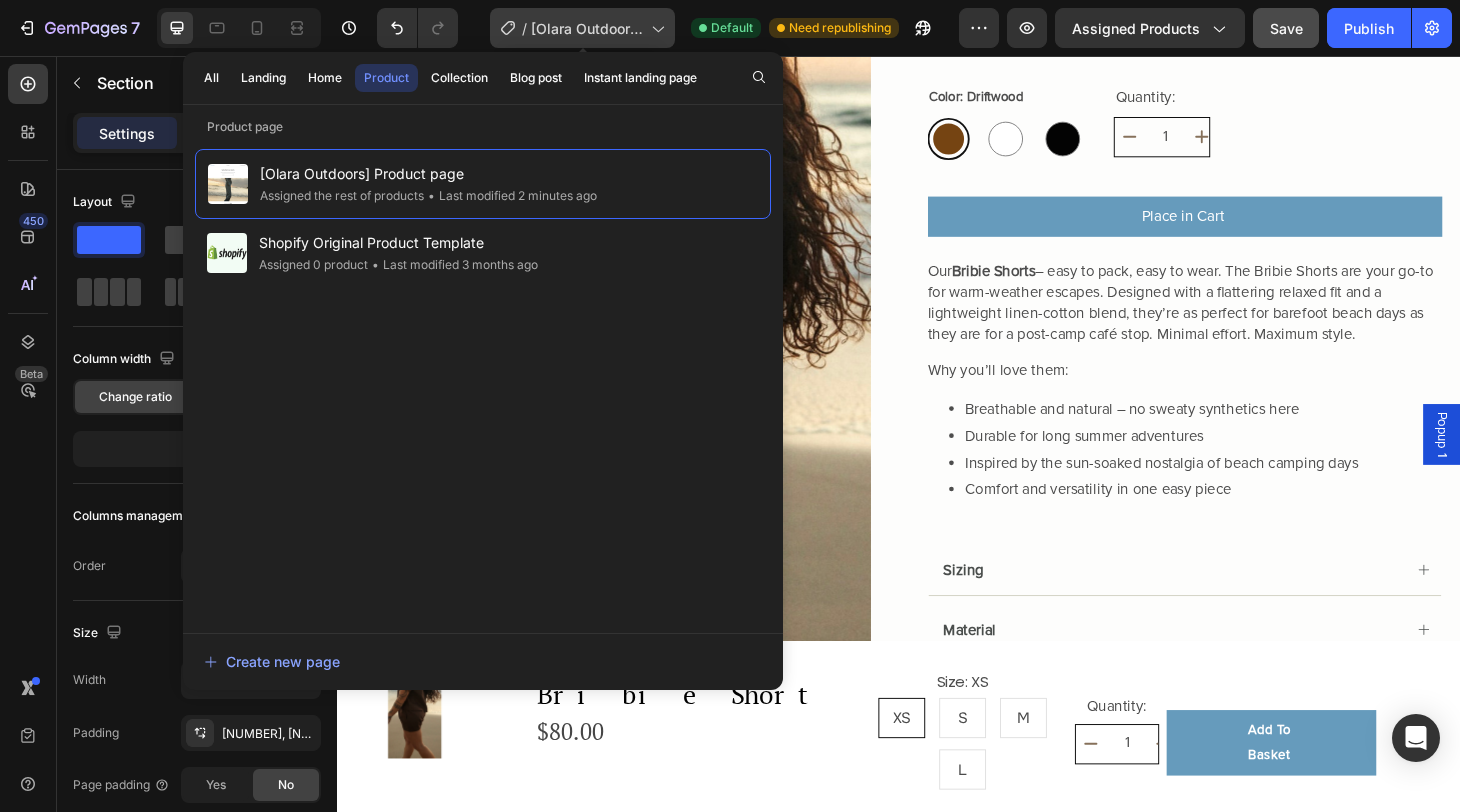 click on "[Olara Outdoors] Product page" at bounding box center [587, 28] 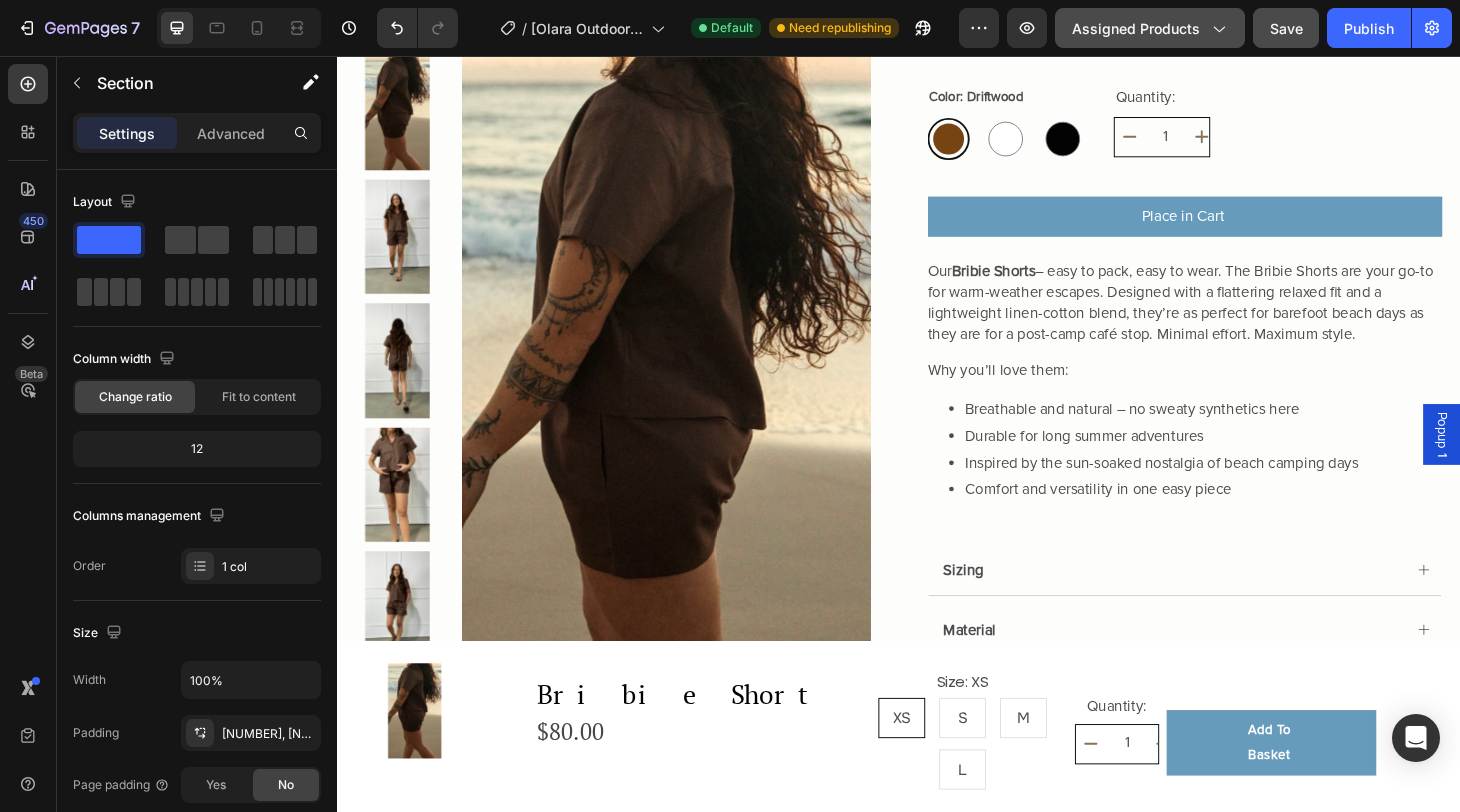click on "Assigned Products" 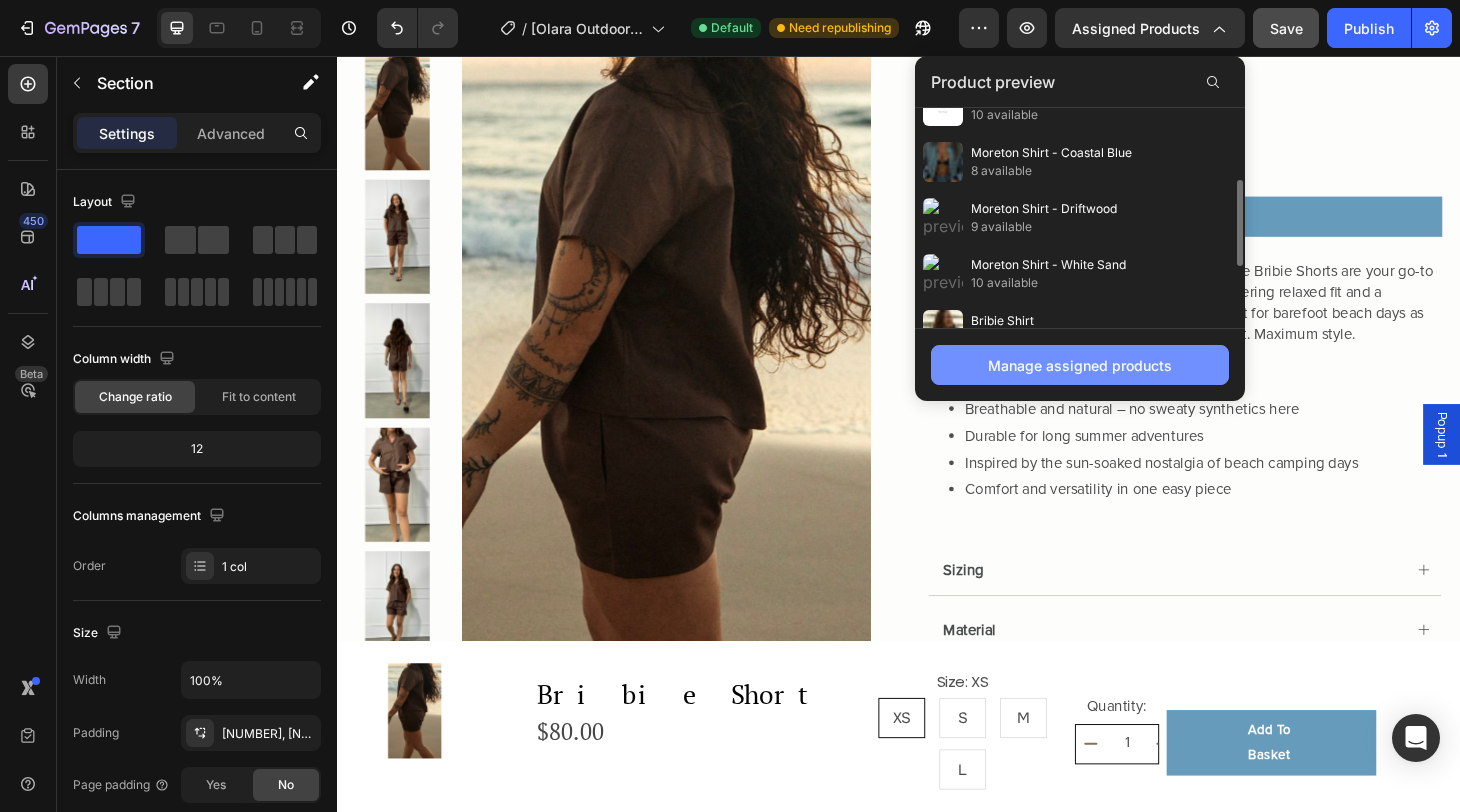 scroll, scrollTop: 205, scrollLeft: 0, axis: vertical 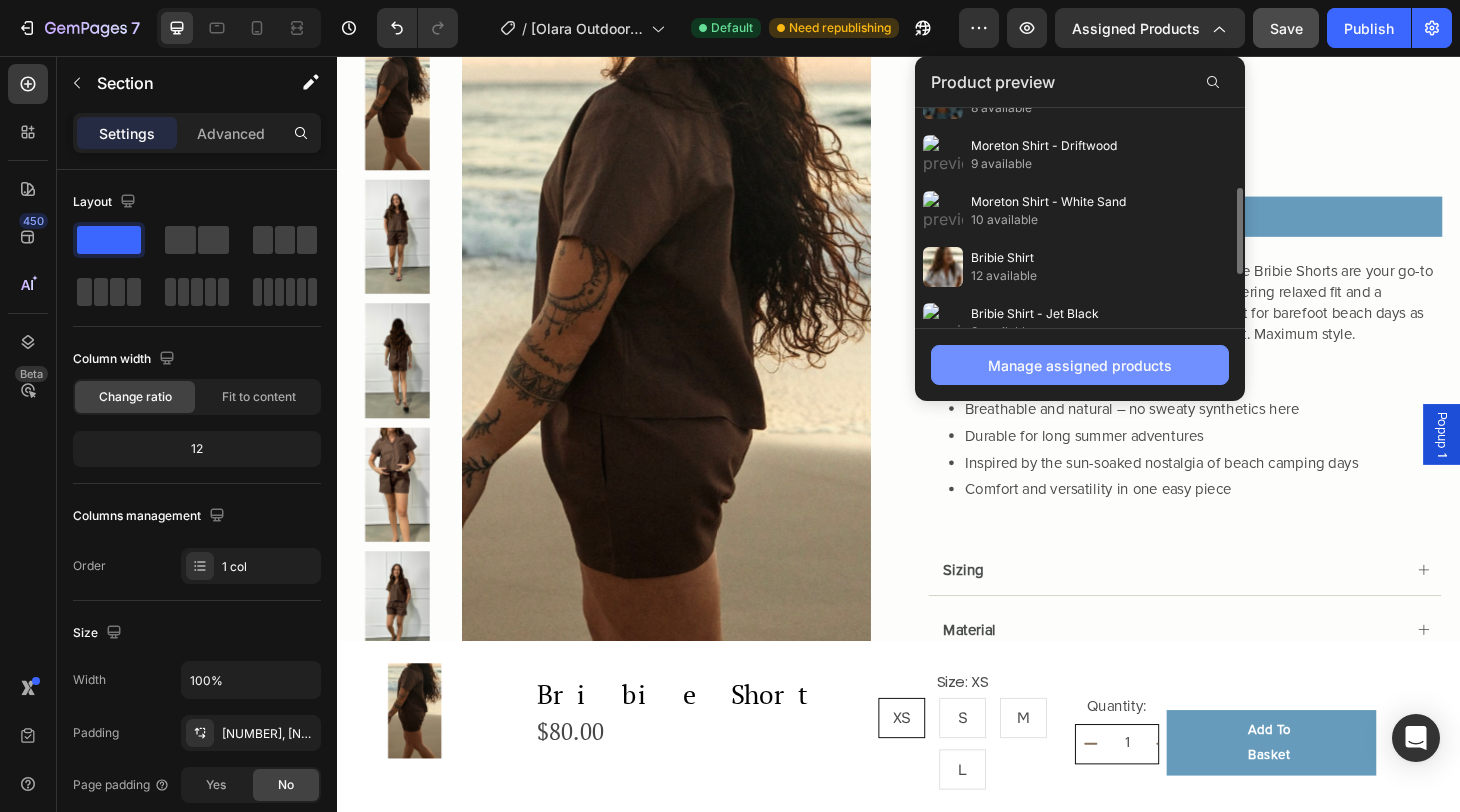 click on "Manage assigned products" at bounding box center (1080, 365) 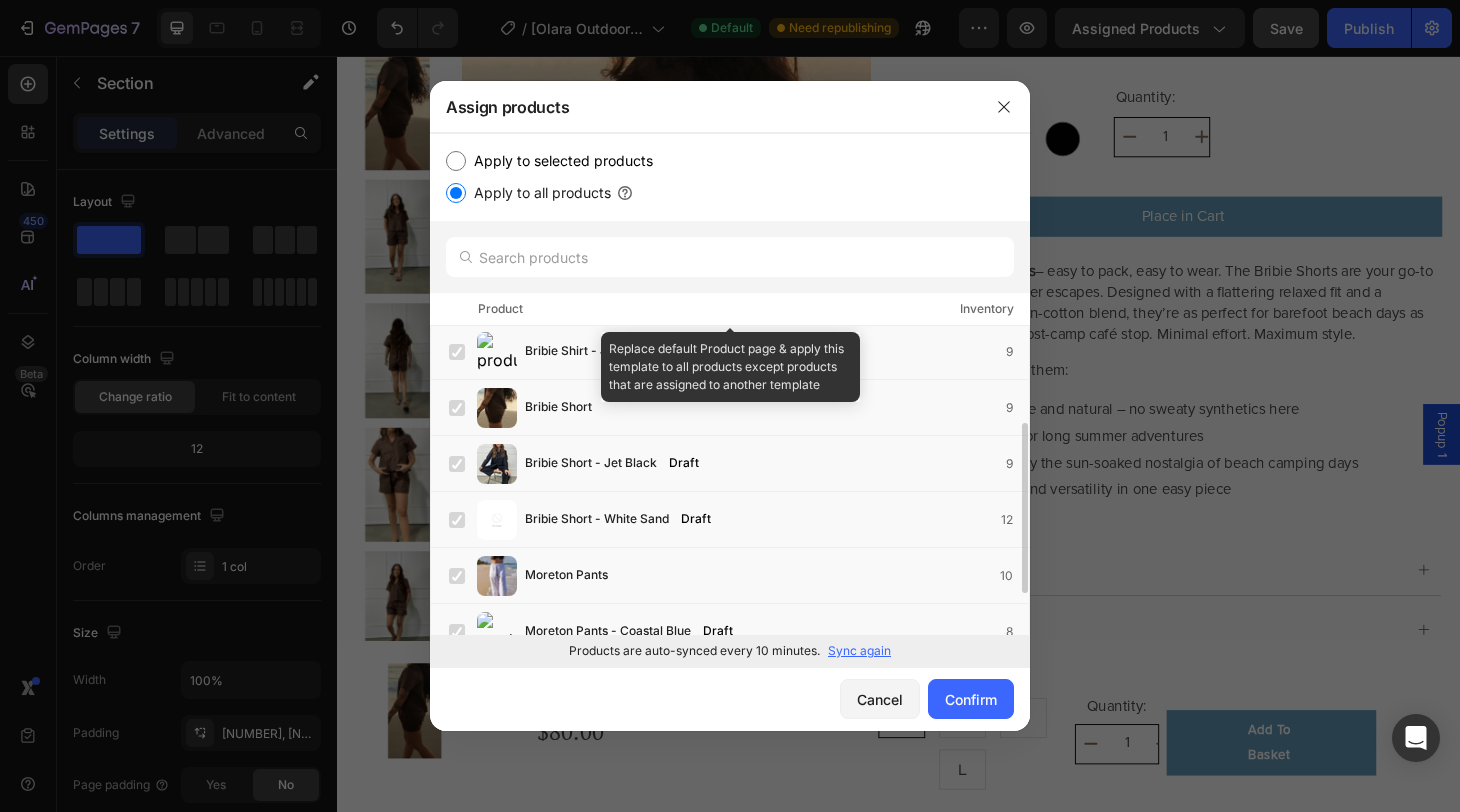 scroll, scrollTop: 0, scrollLeft: 0, axis: both 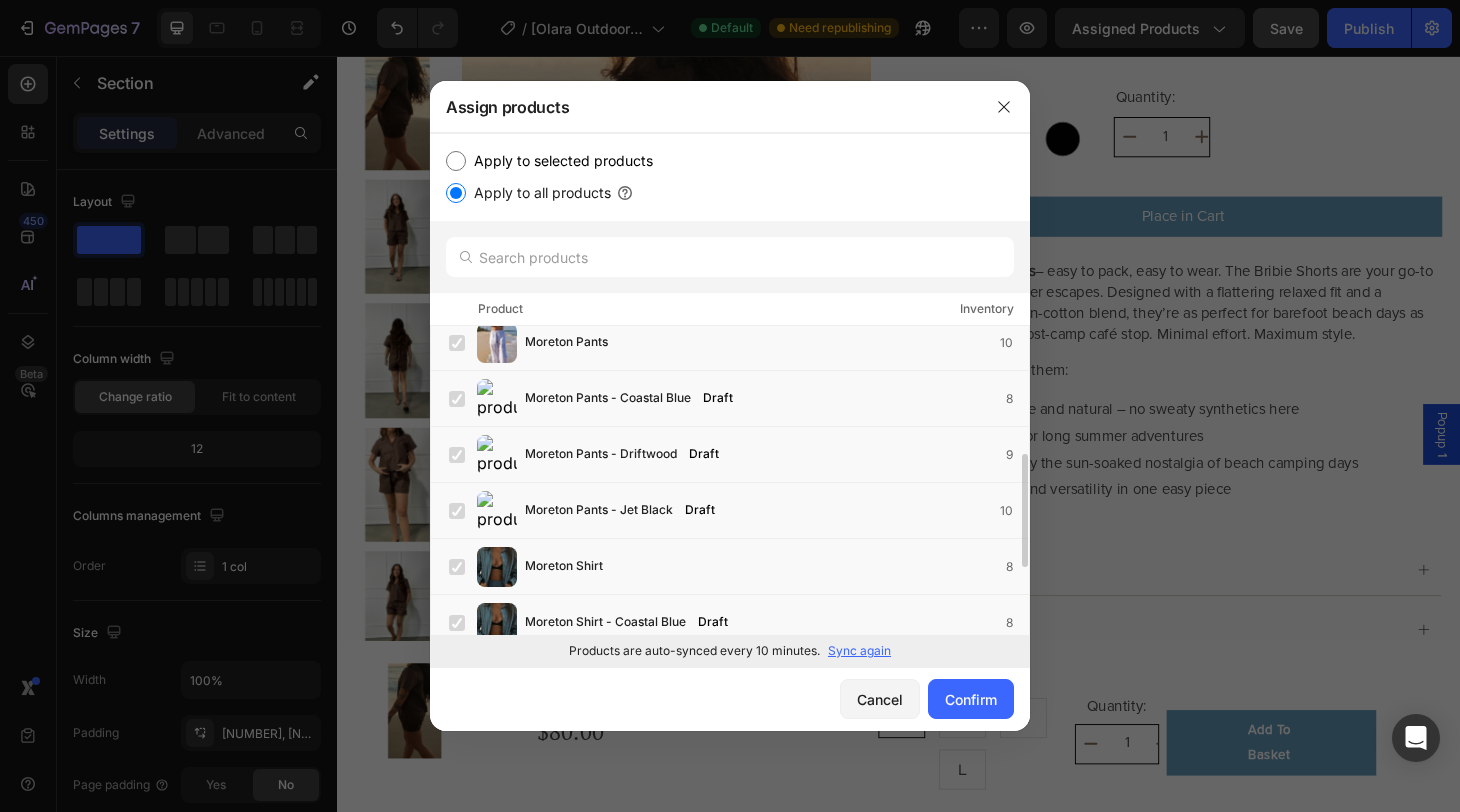 click on "Sync again" at bounding box center (859, 651) 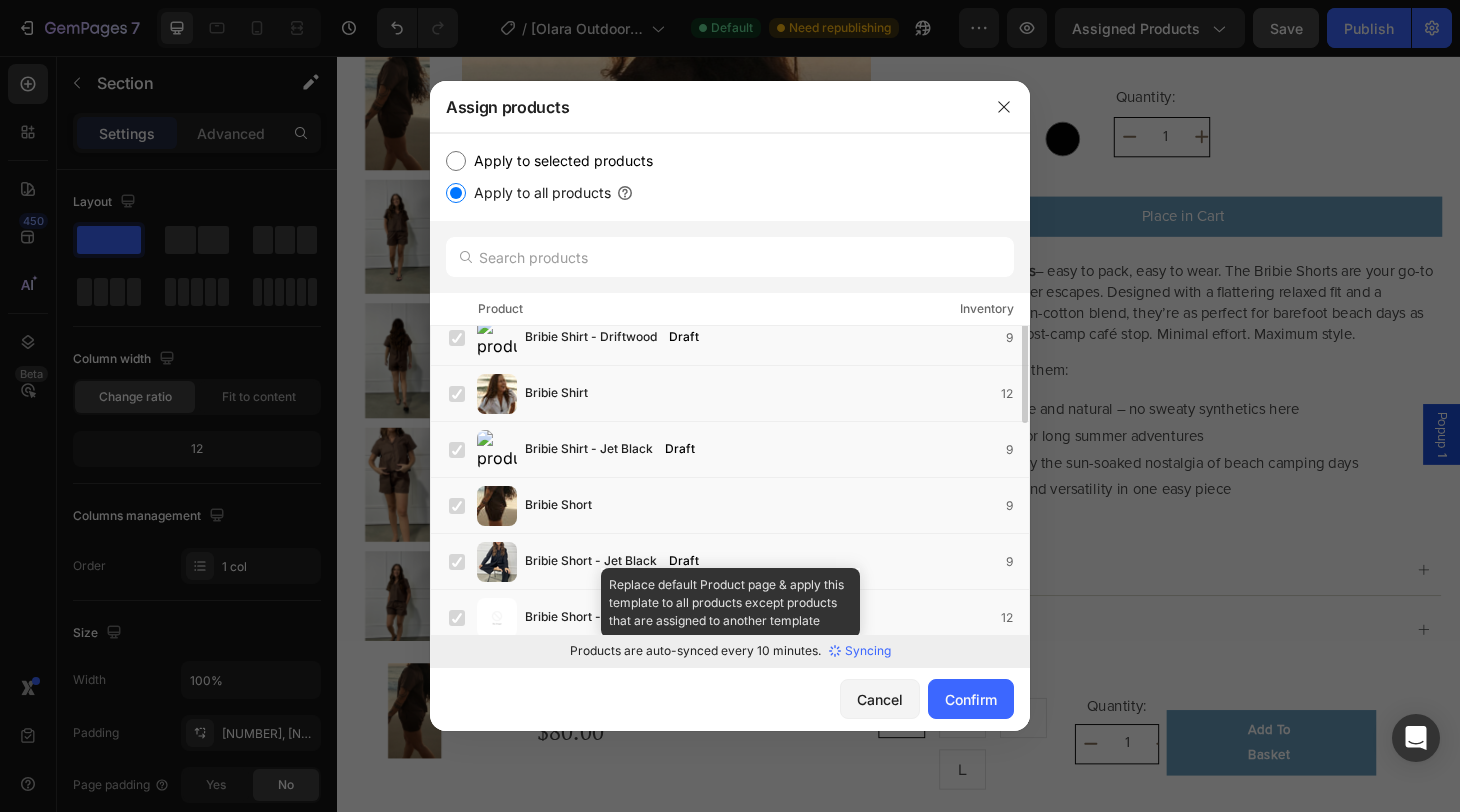 scroll, scrollTop: 0, scrollLeft: 0, axis: both 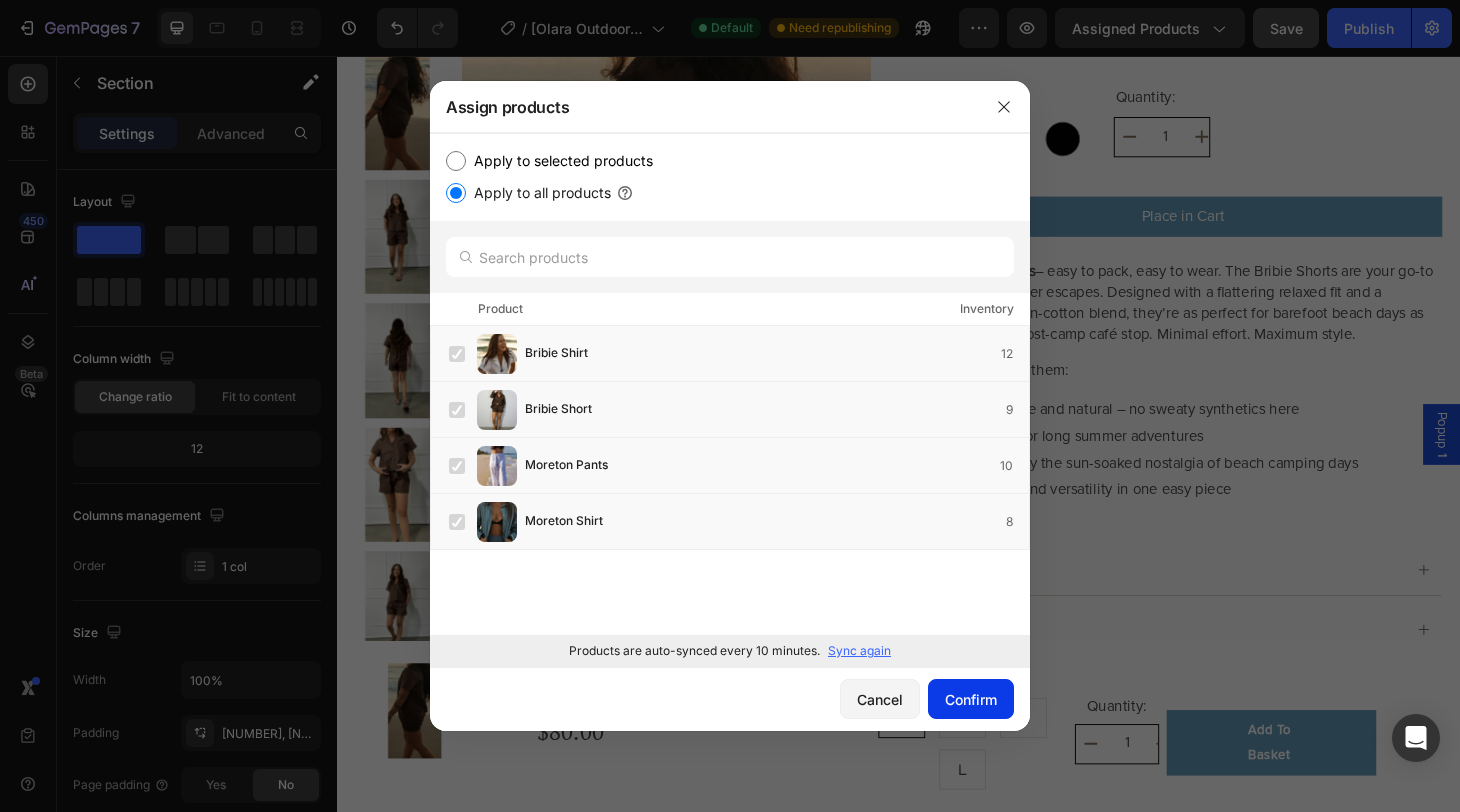 click on "Confirm" at bounding box center [971, 699] 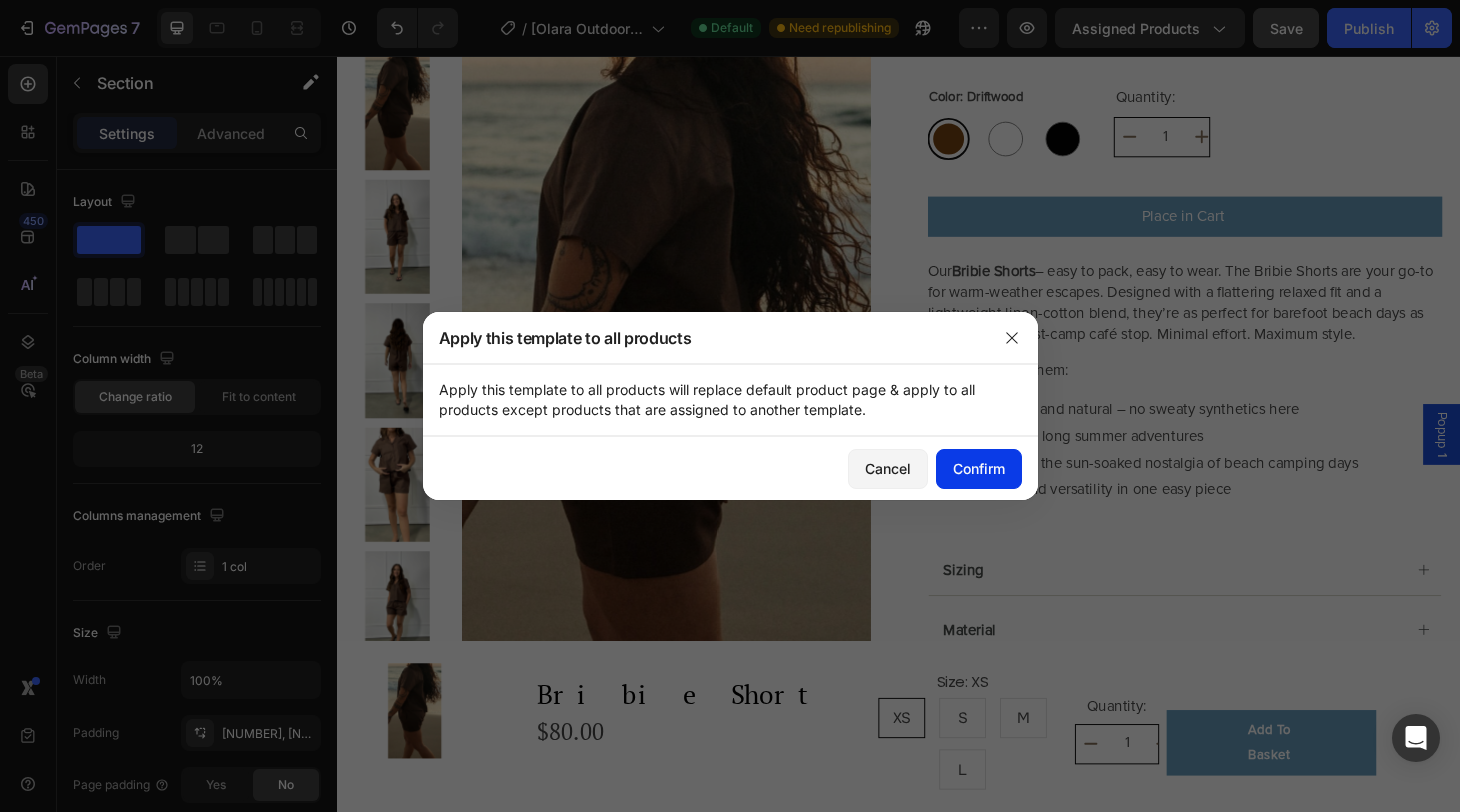 click on "Confirm" at bounding box center [979, 468] 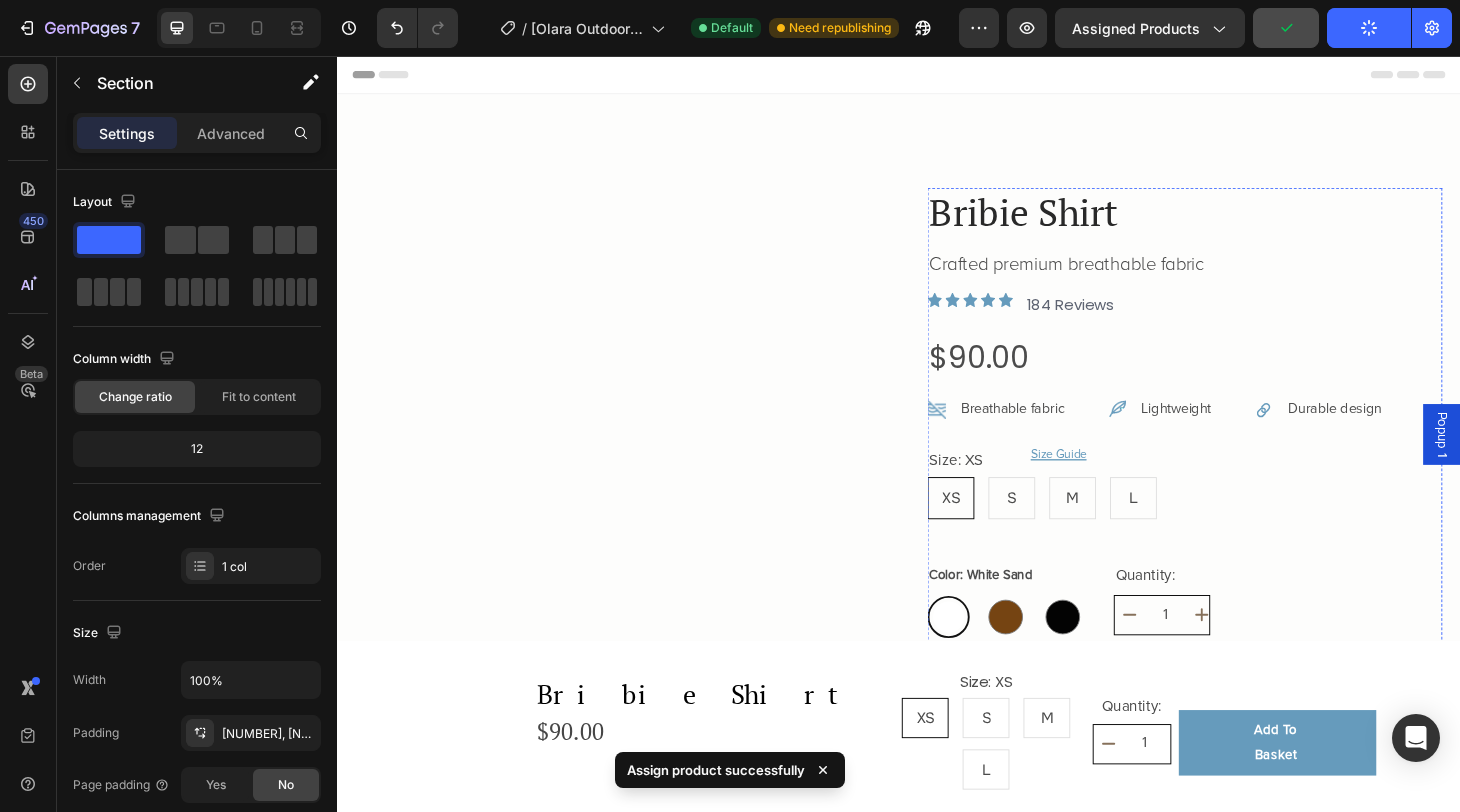 scroll, scrollTop: 0, scrollLeft: 0, axis: both 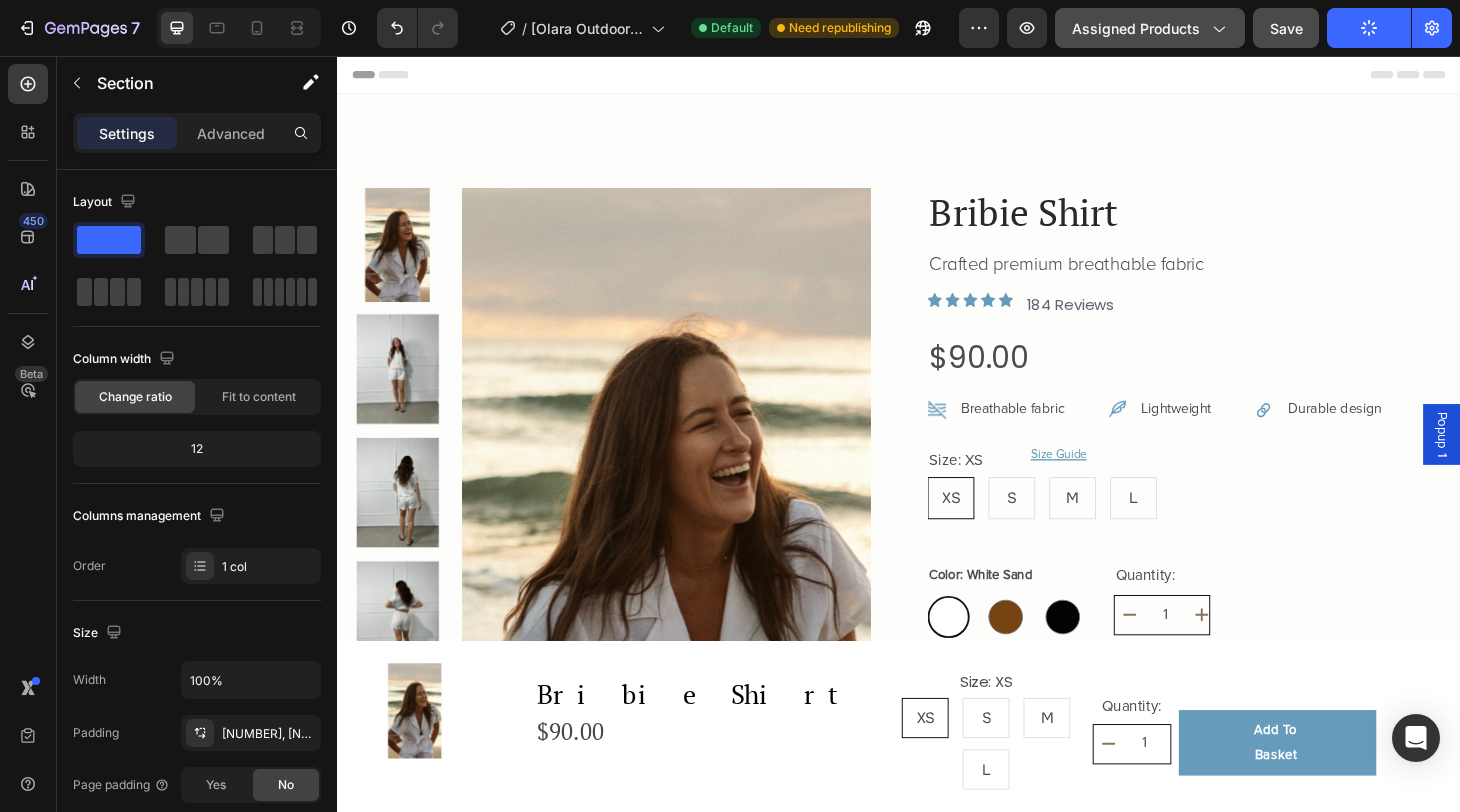 click on "Assigned Products" 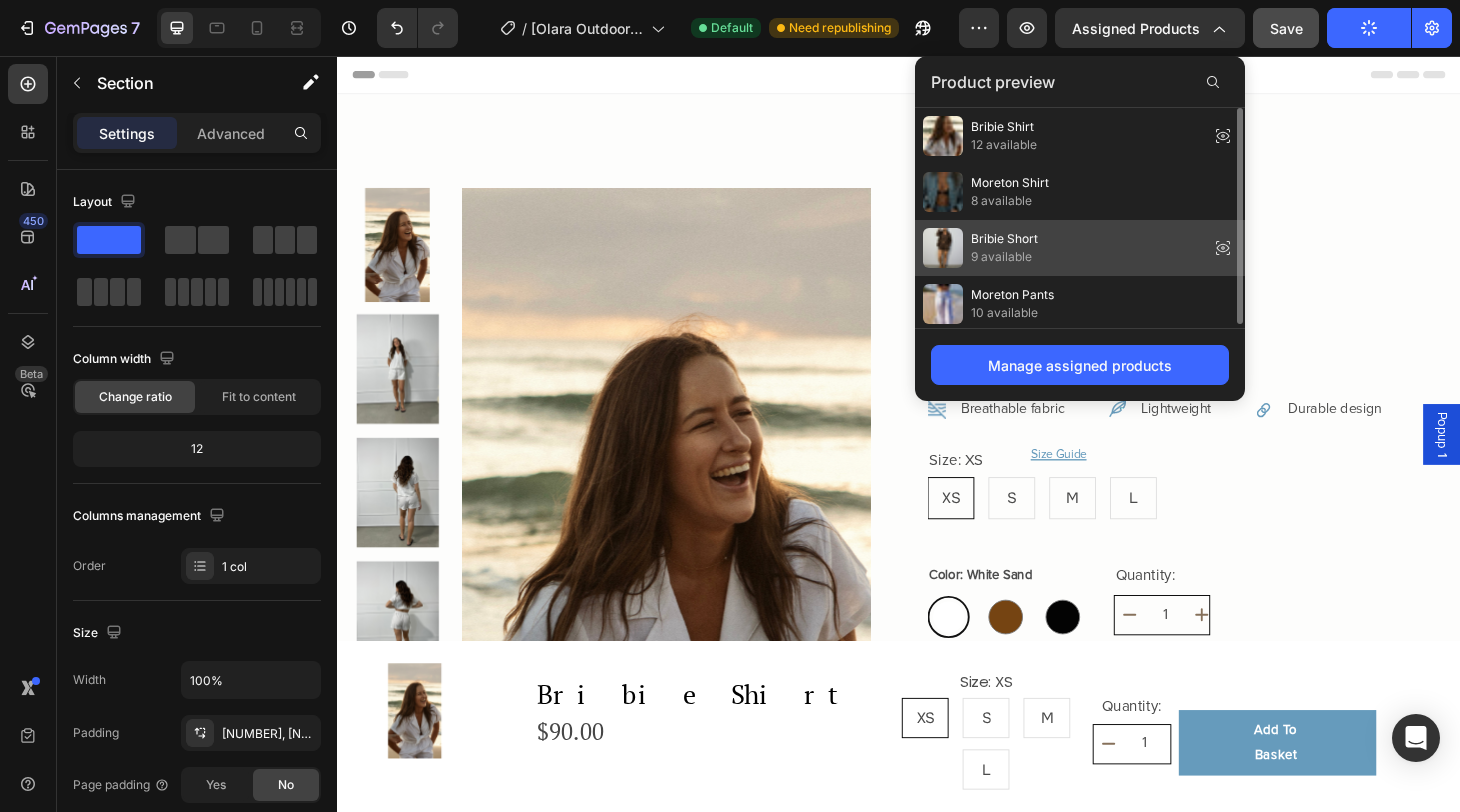 click on "Bribie Short 9 available" 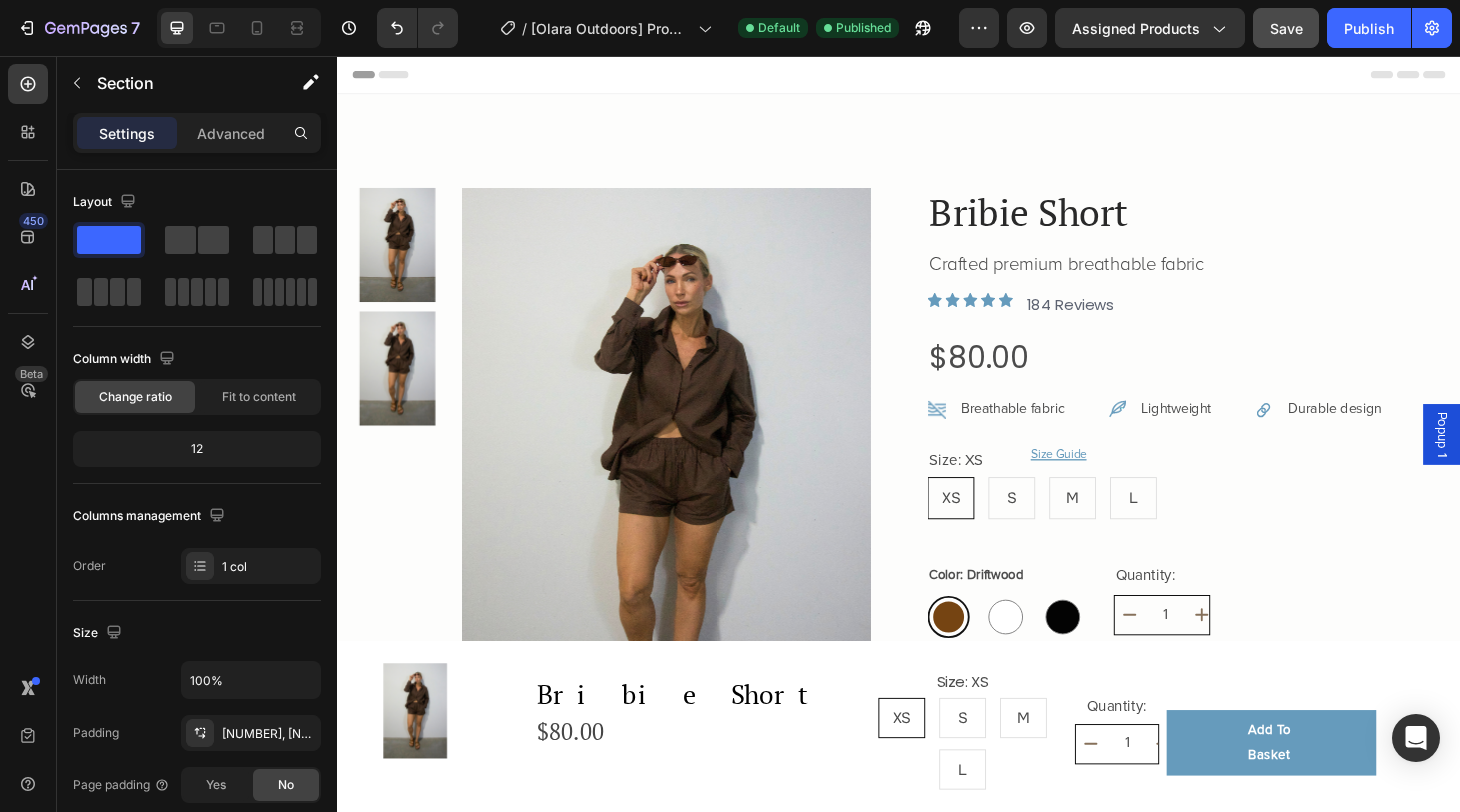 scroll, scrollTop: 0, scrollLeft: 0, axis: both 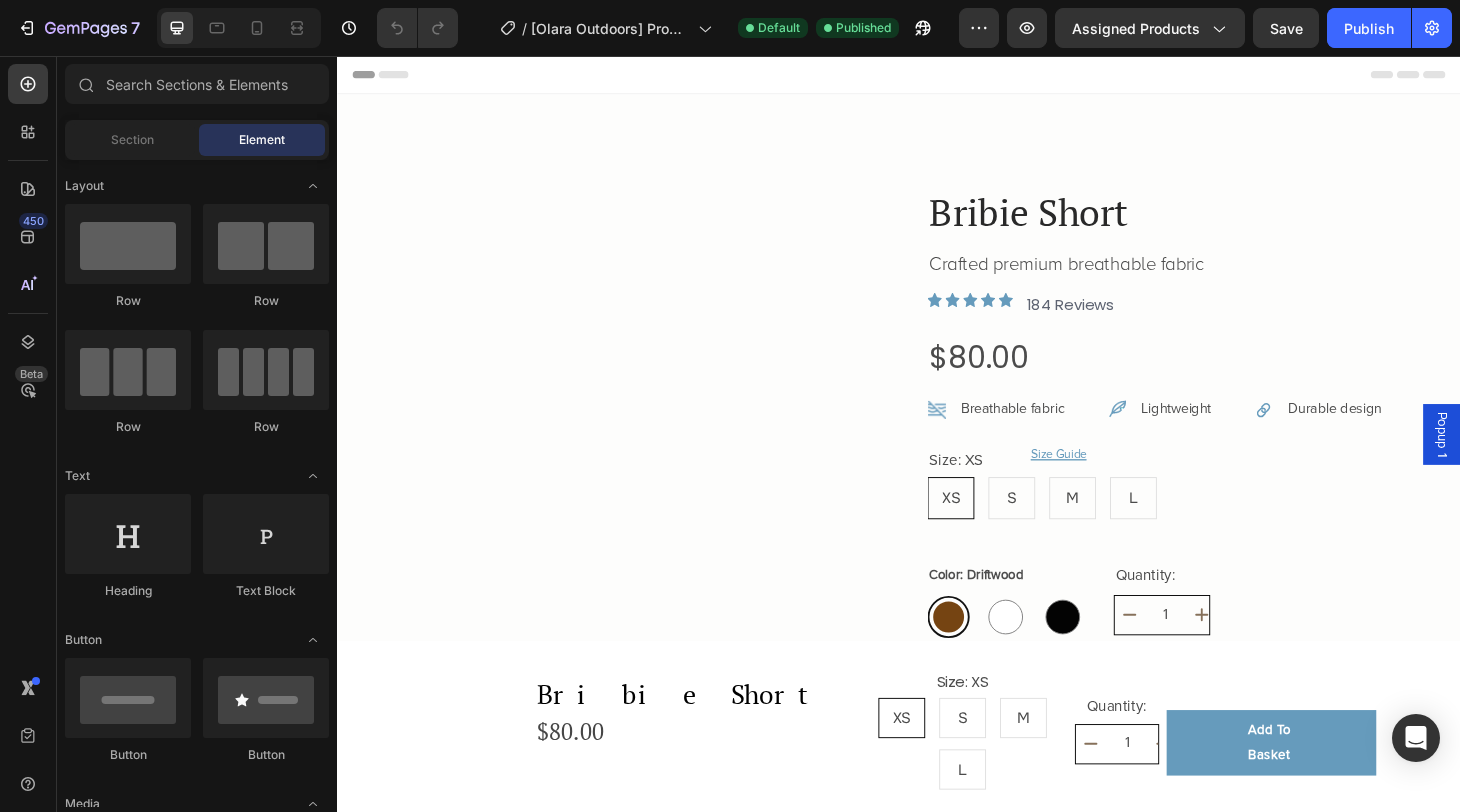 radio on "false" 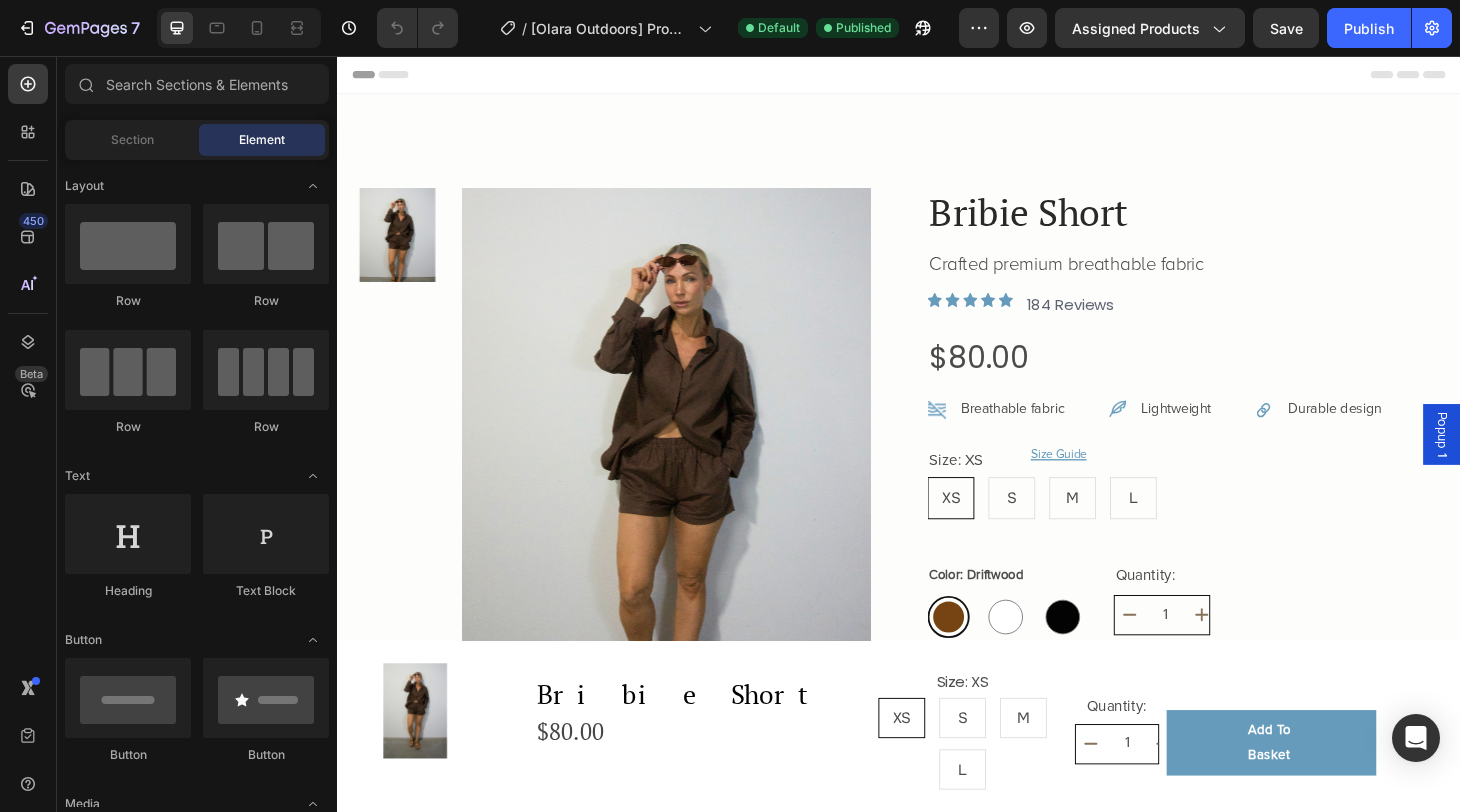 radio on "false" 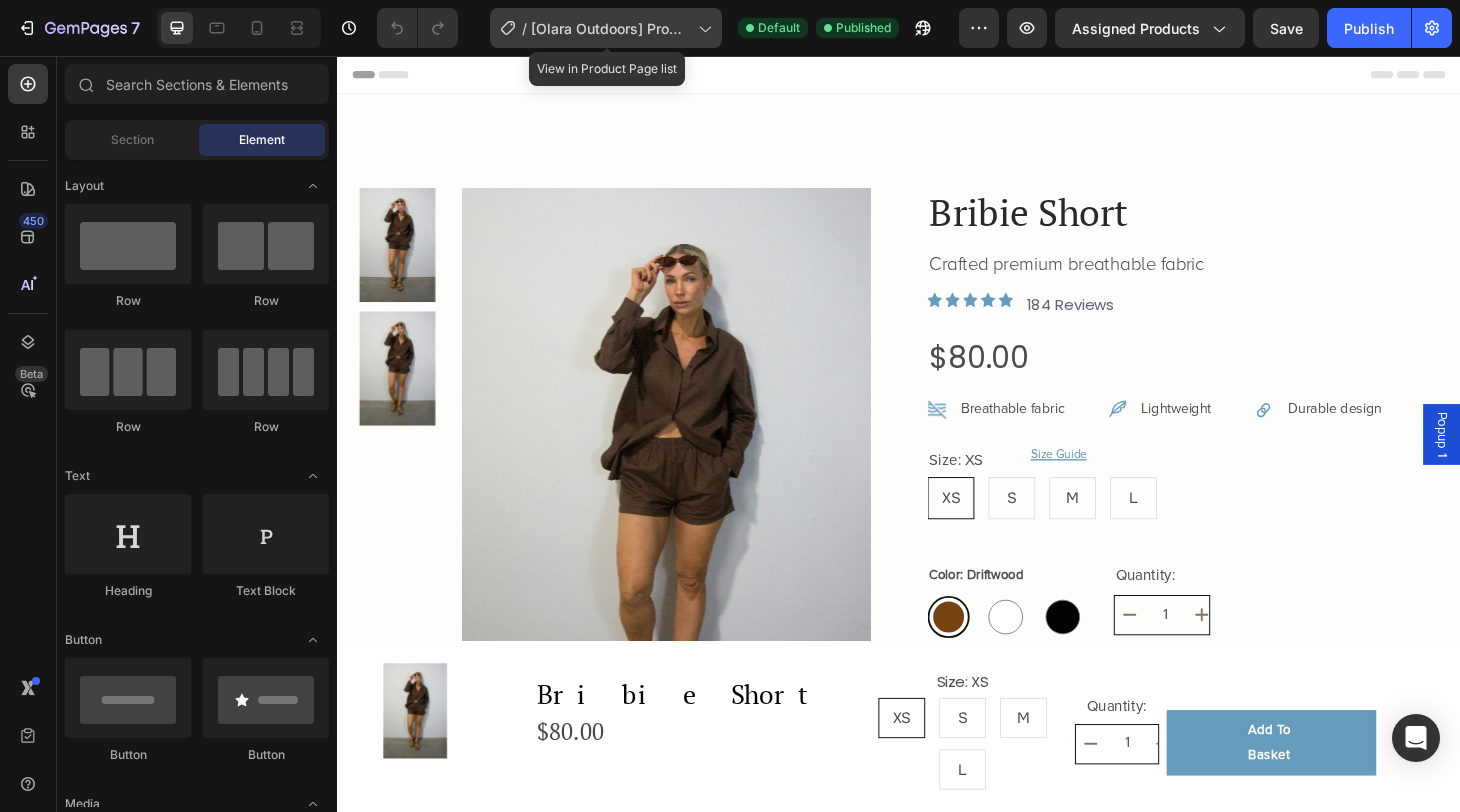 click on "[Olara Outdoors] Product page" at bounding box center (610, 28) 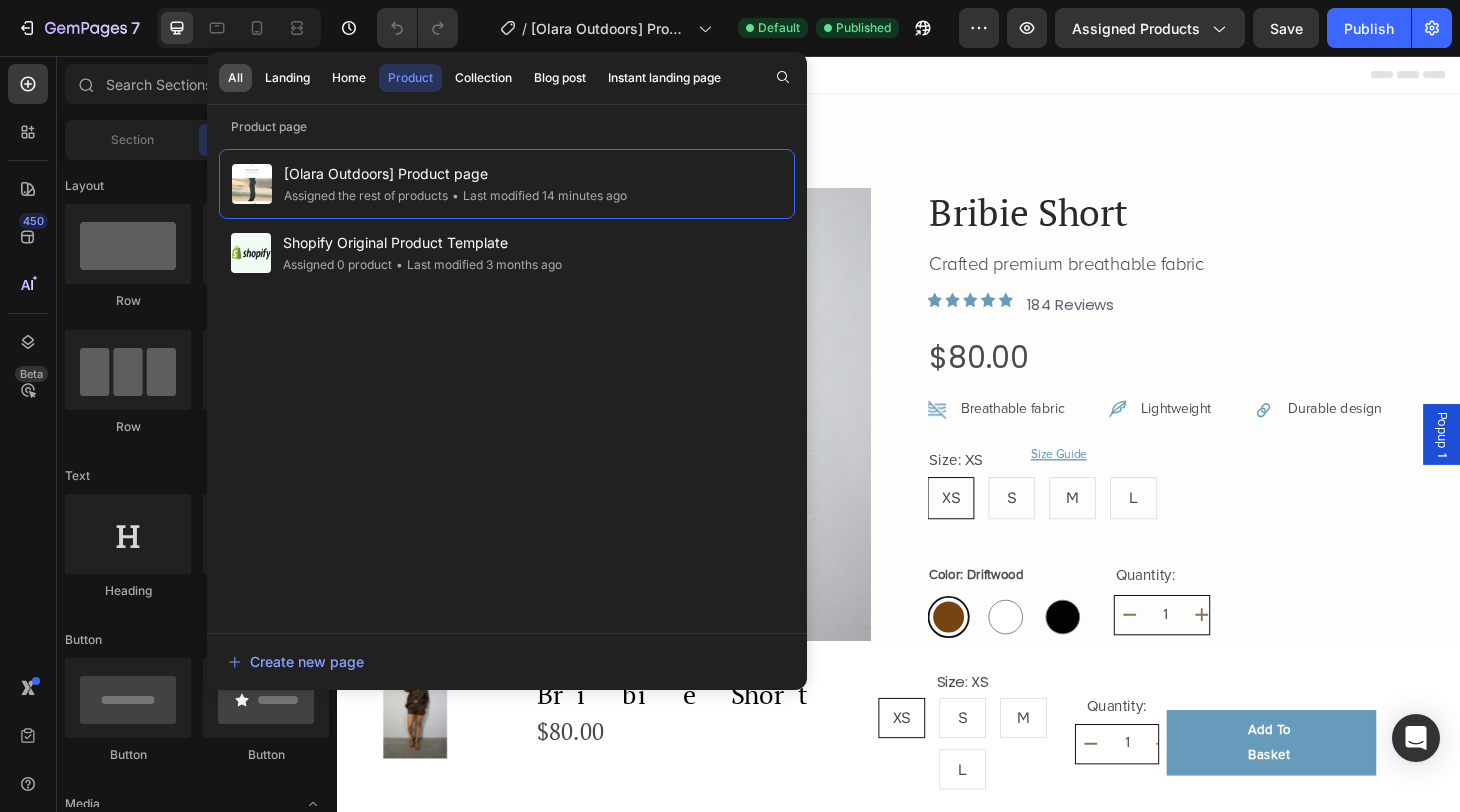 click on "All" 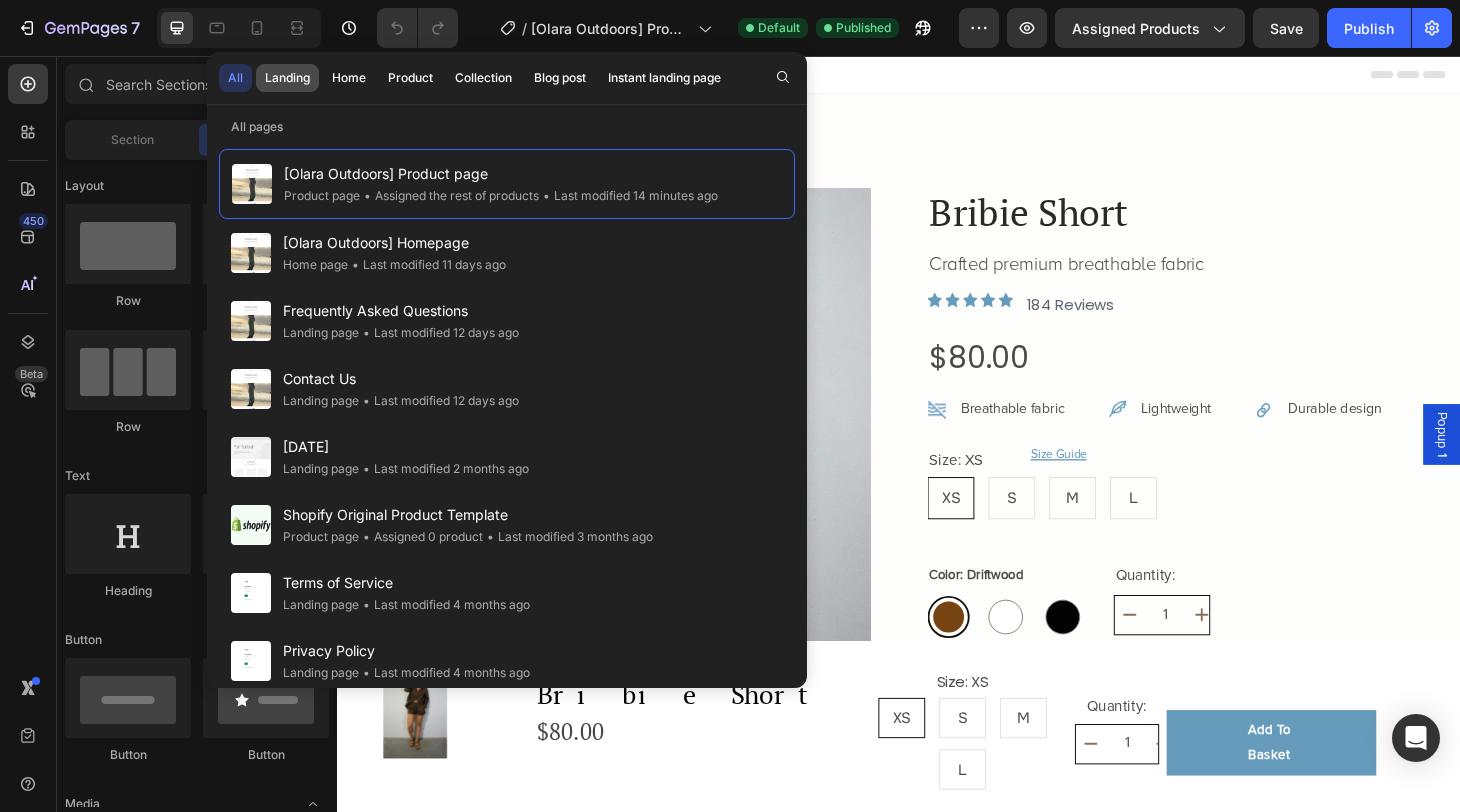 click on "Landing" at bounding box center [287, 78] 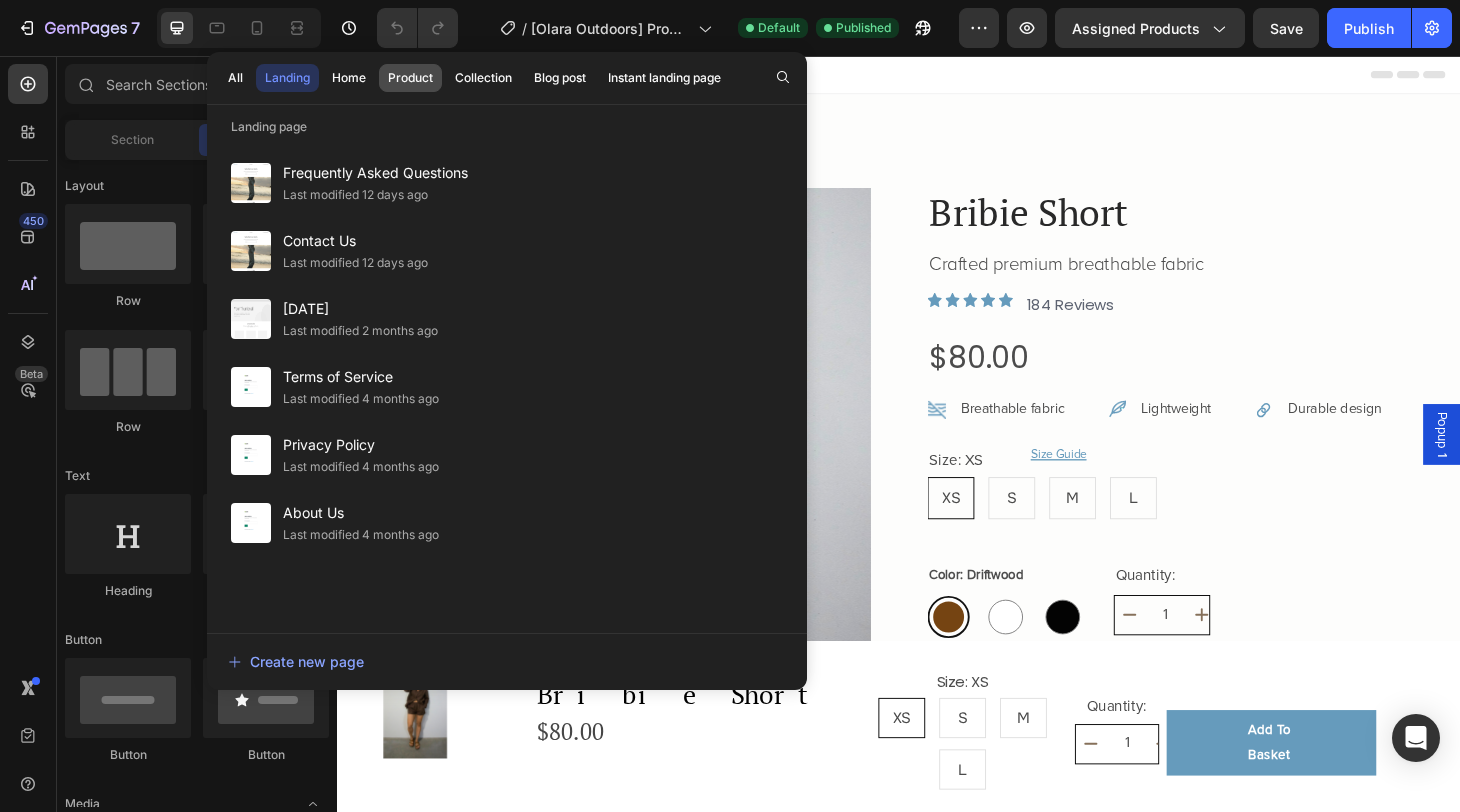 click on "Product" 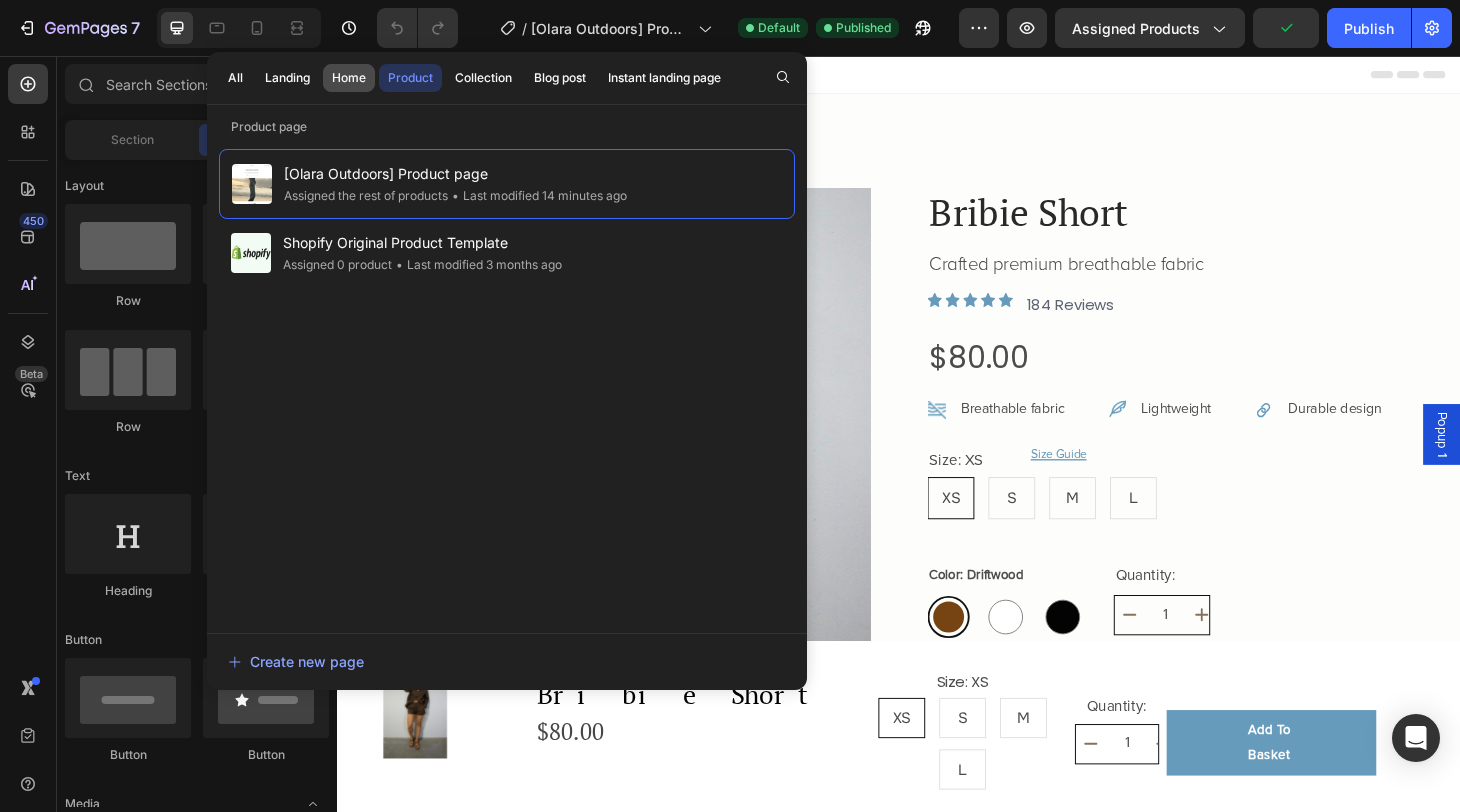 click on "Home" at bounding box center [349, 78] 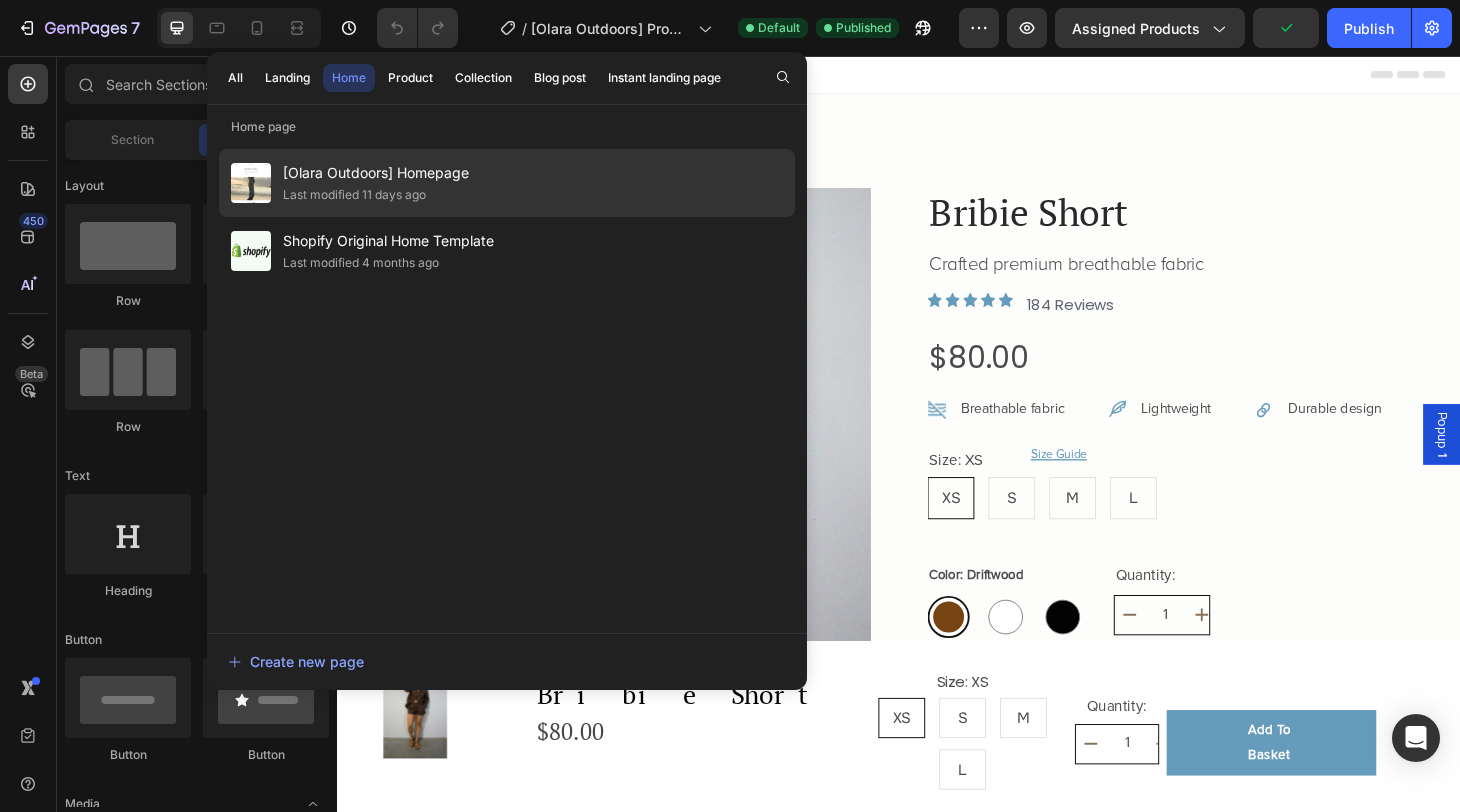 click on "Last modified 11 days ago" 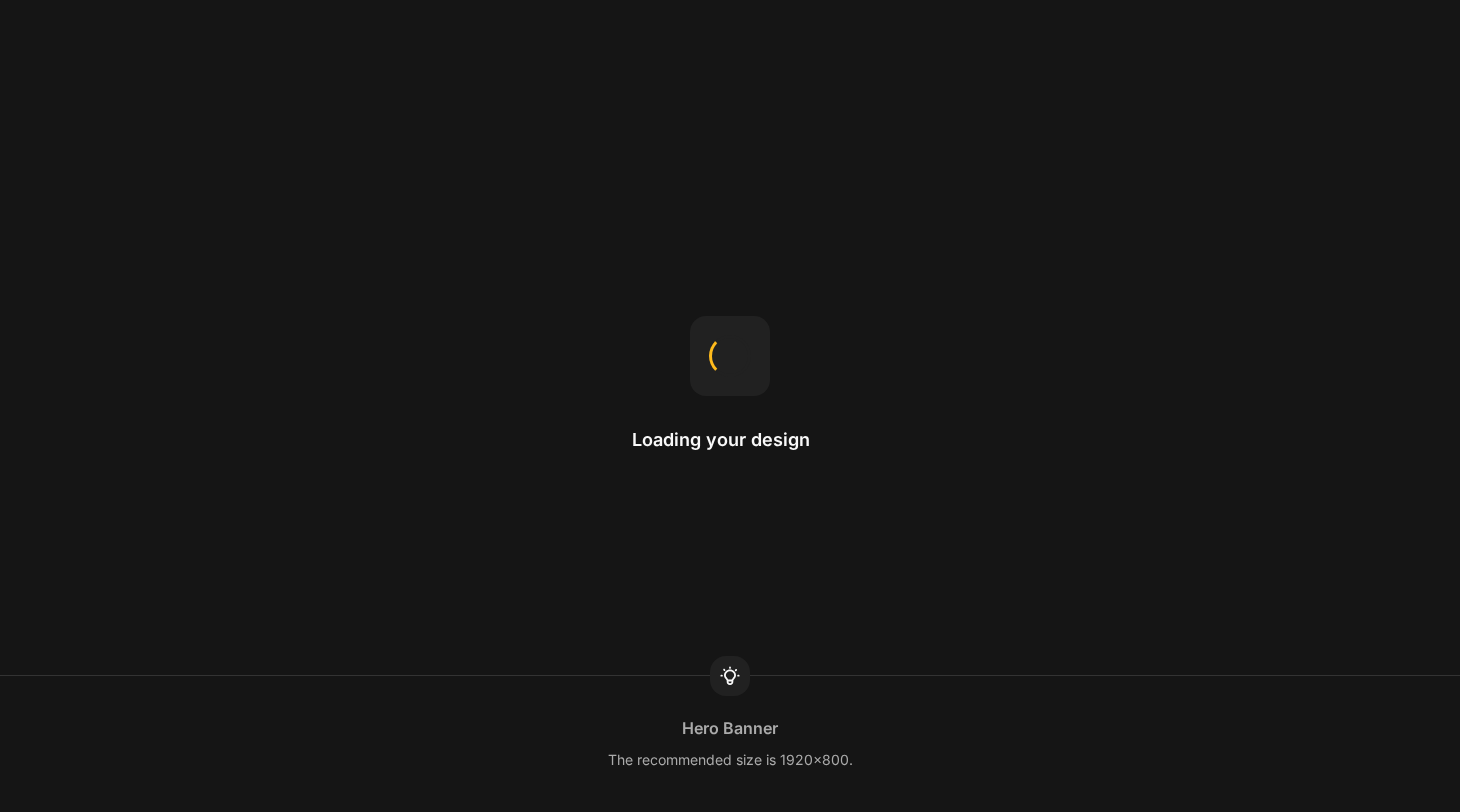 scroll, scrollTop: 0, scrollLeft: 0, axis: both 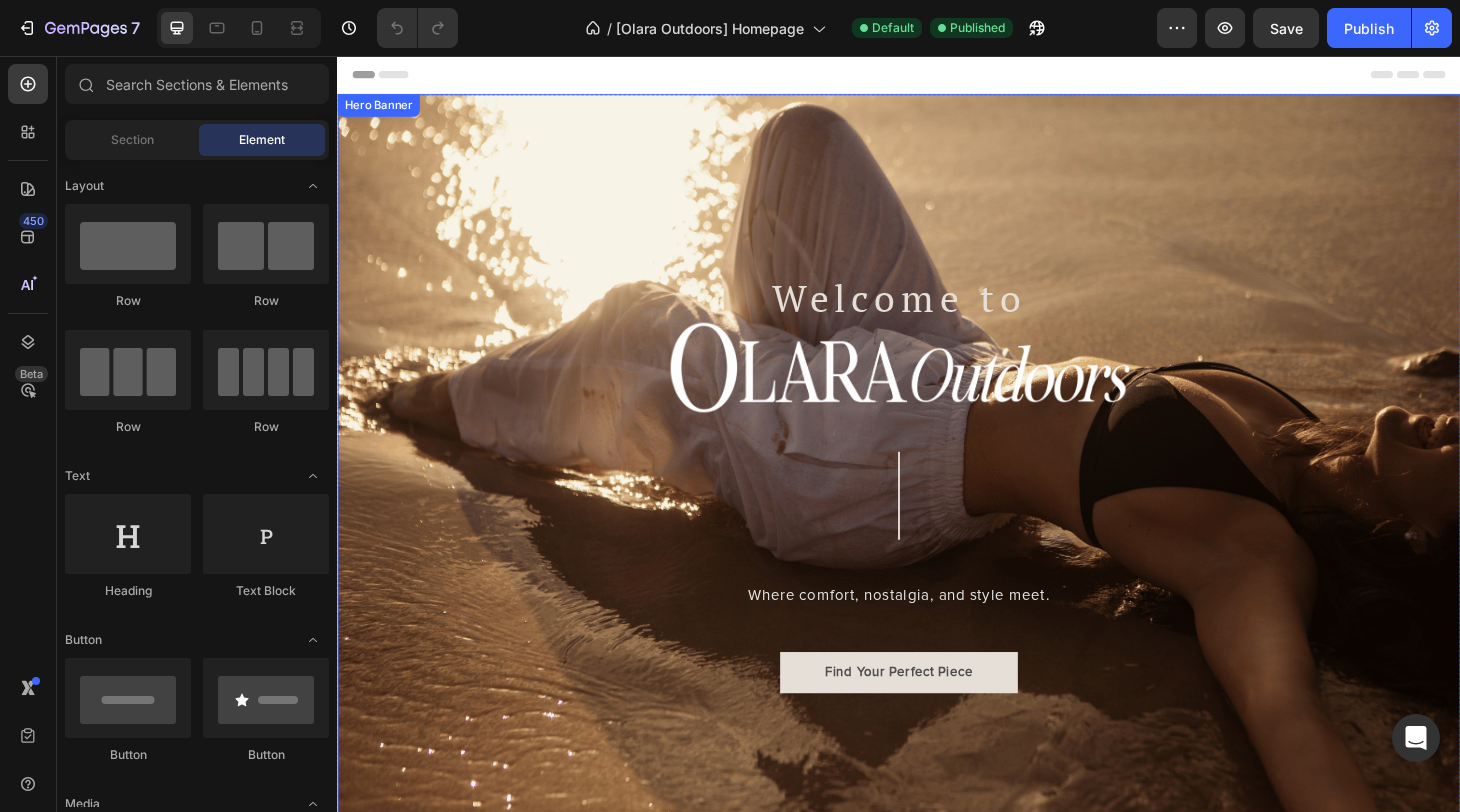click at bounding box center [937, 482] 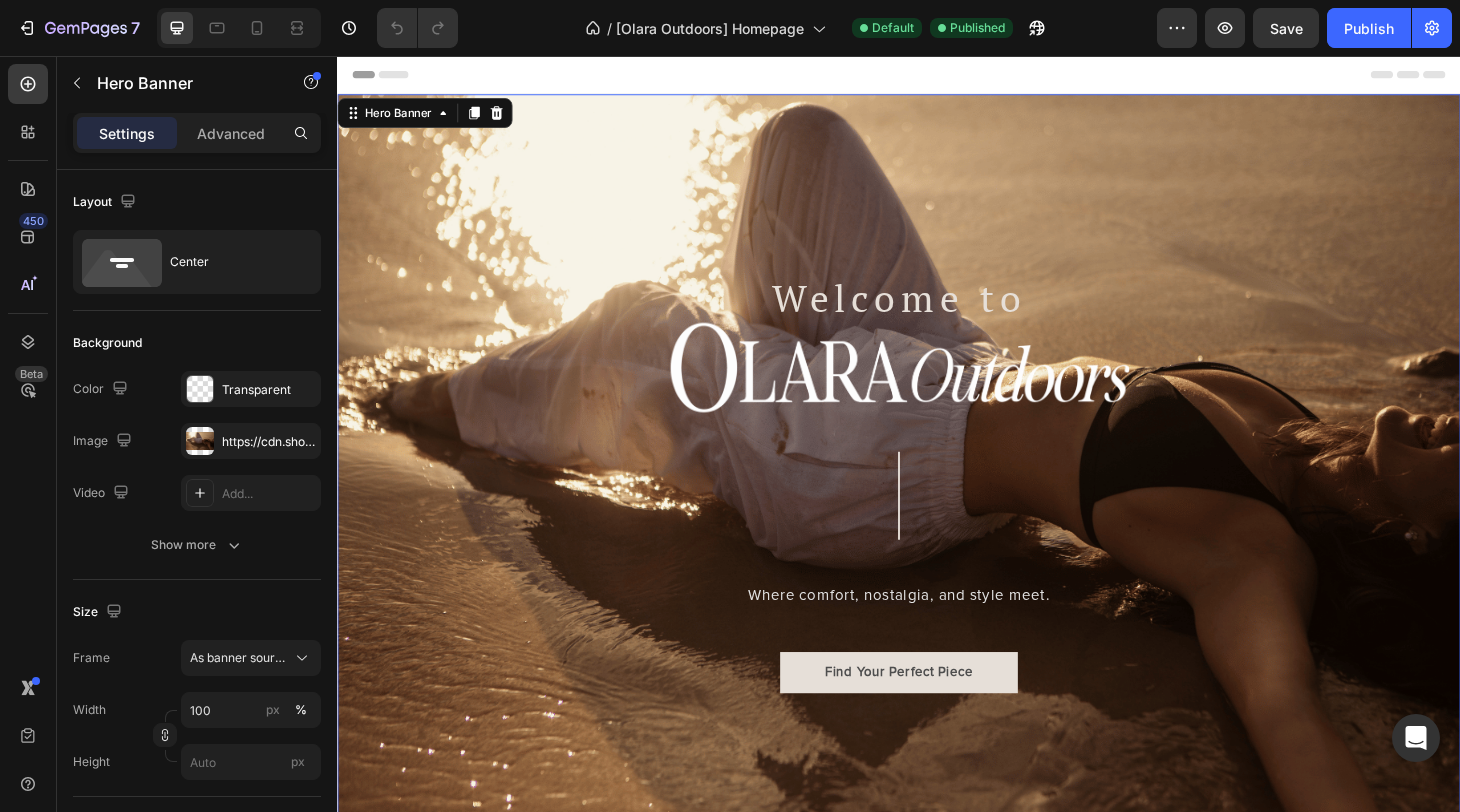click at bounding box center [937, 482] 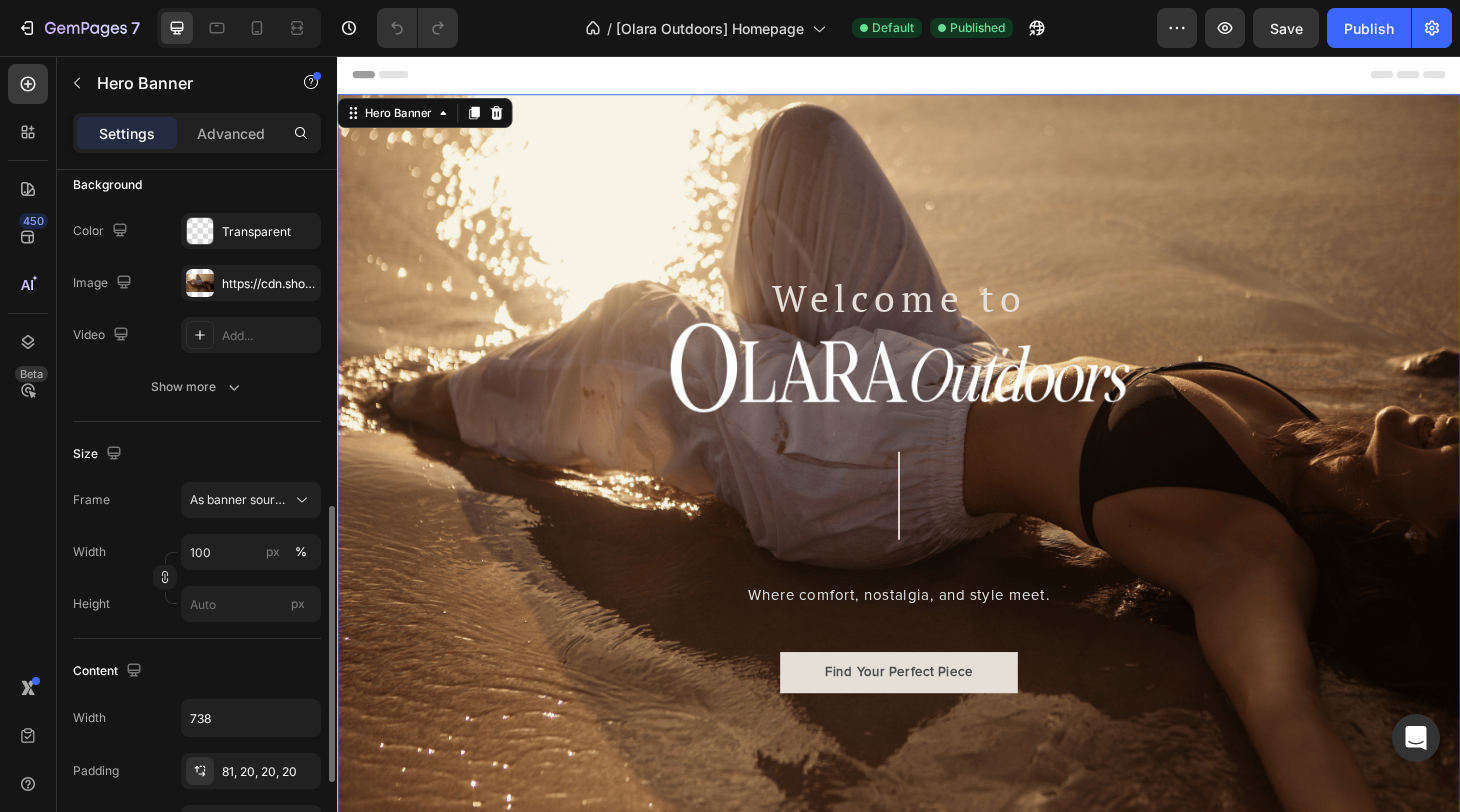 scroll, scrollTop: 0, scrollLeft: 0, axis: both 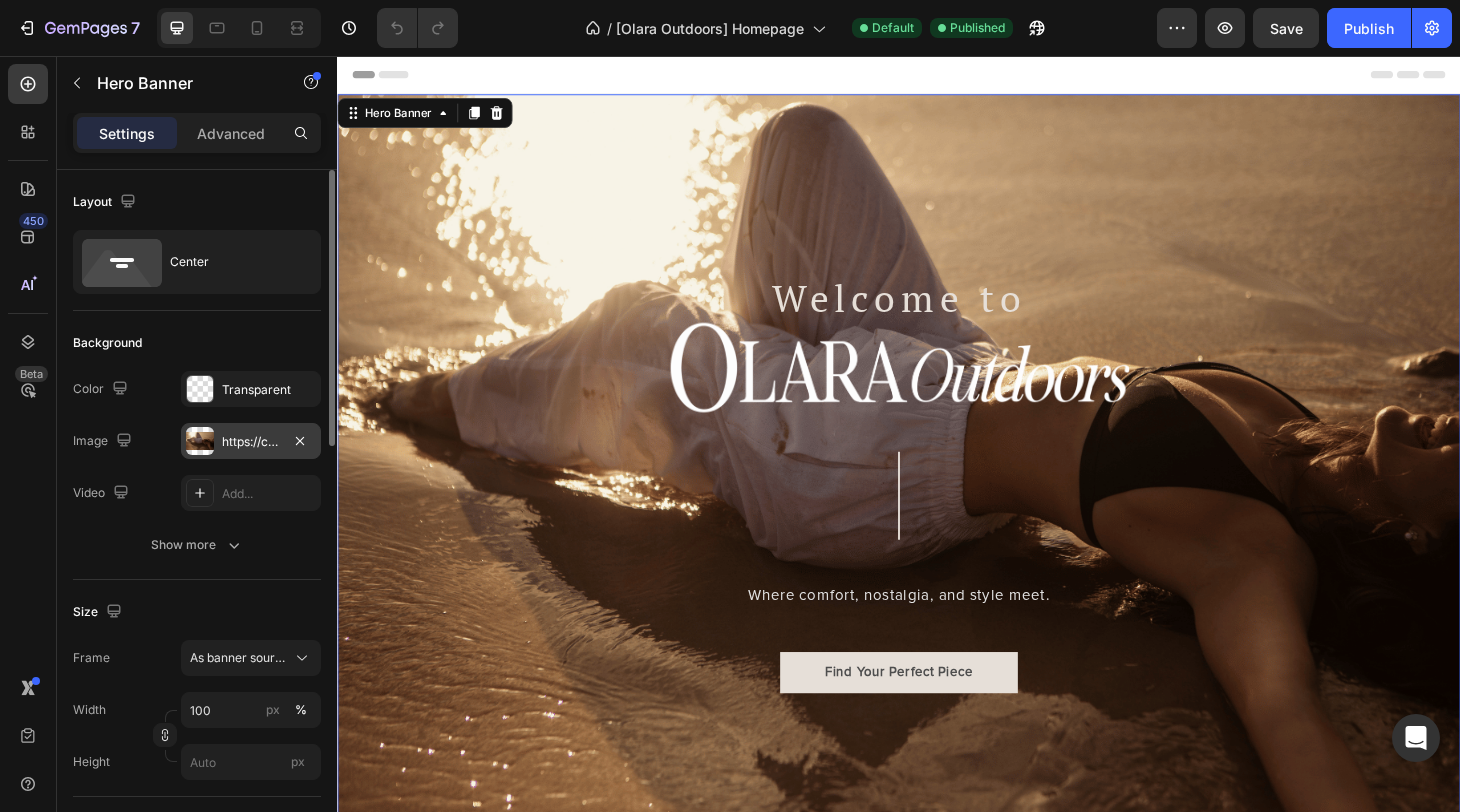 click on "https://cdn.shopify.com/s/files/1/0921/1753/2973/files/gempages_562587214224032779-317d81fe-7fbc-42ba-af86-eca2b54c064f.png" at bounding box center [251, 442] 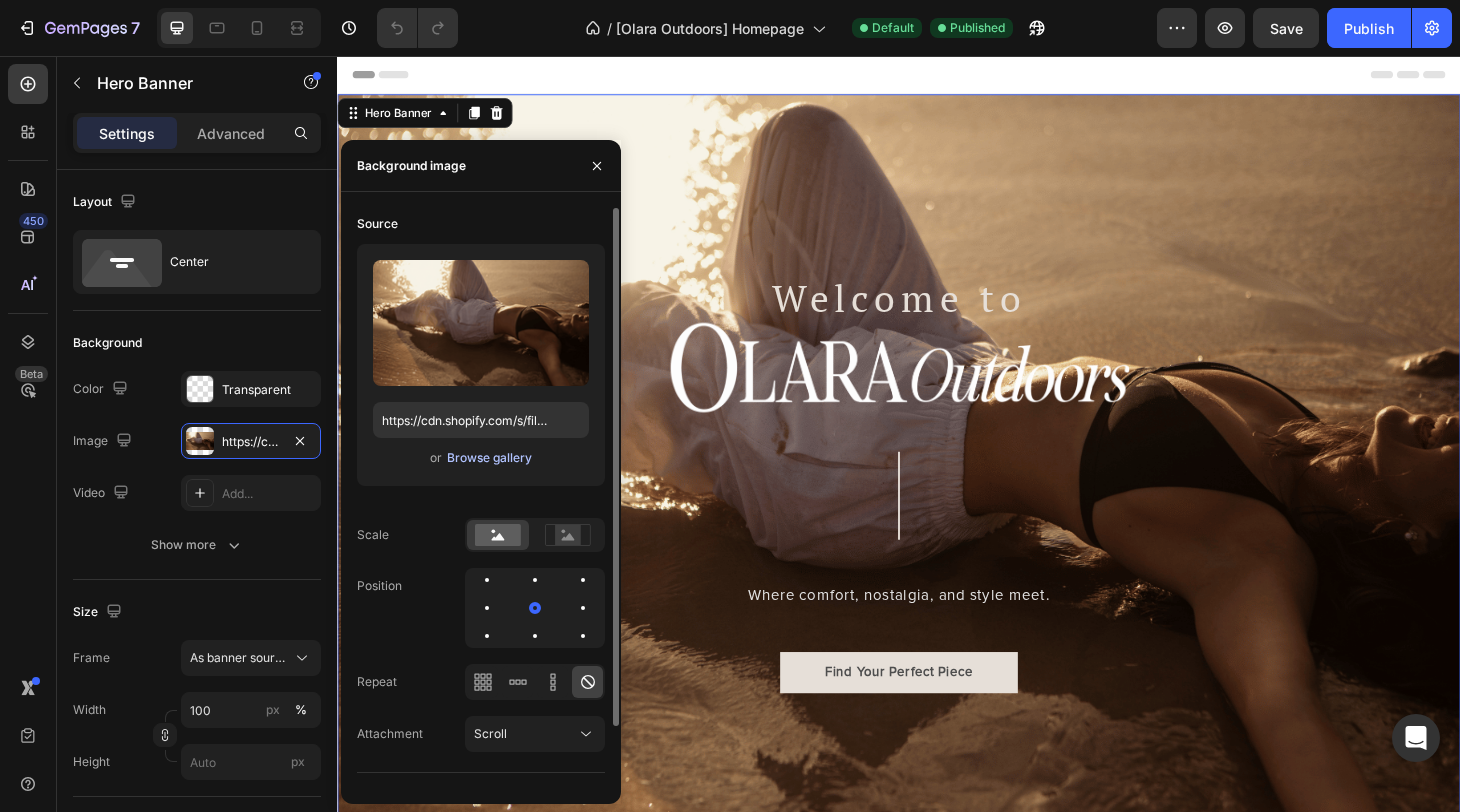 click on "Browse gallery" at bounding box center (489, 458) 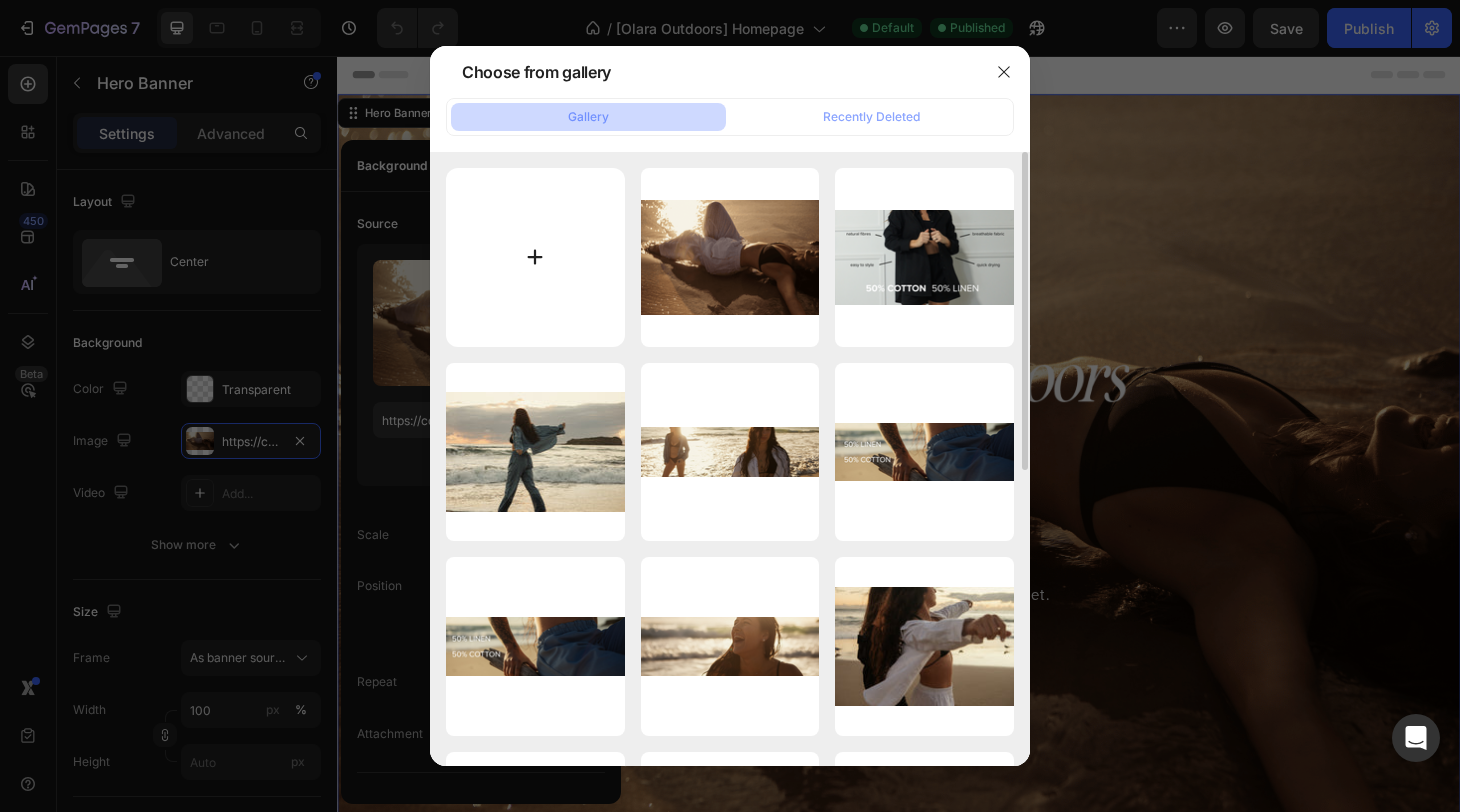 click at bounding box center (535, 257) 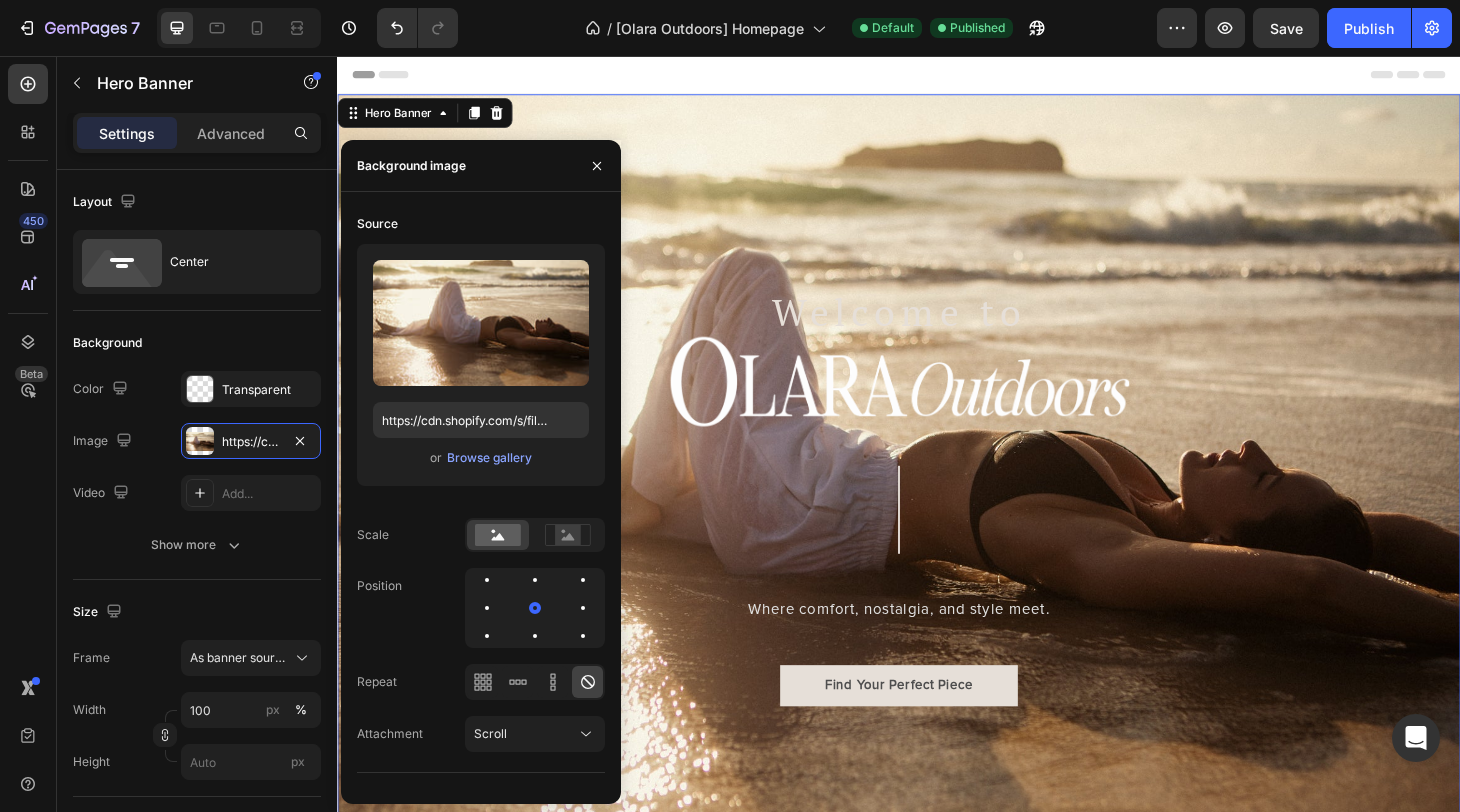type on "https://cdn.shopify.com/s/files/1/0921/1753/2973/files/gempages_562587214224032779-1e82123e-bf80-4d95-9db7-cbb6acb3beec.jpg" 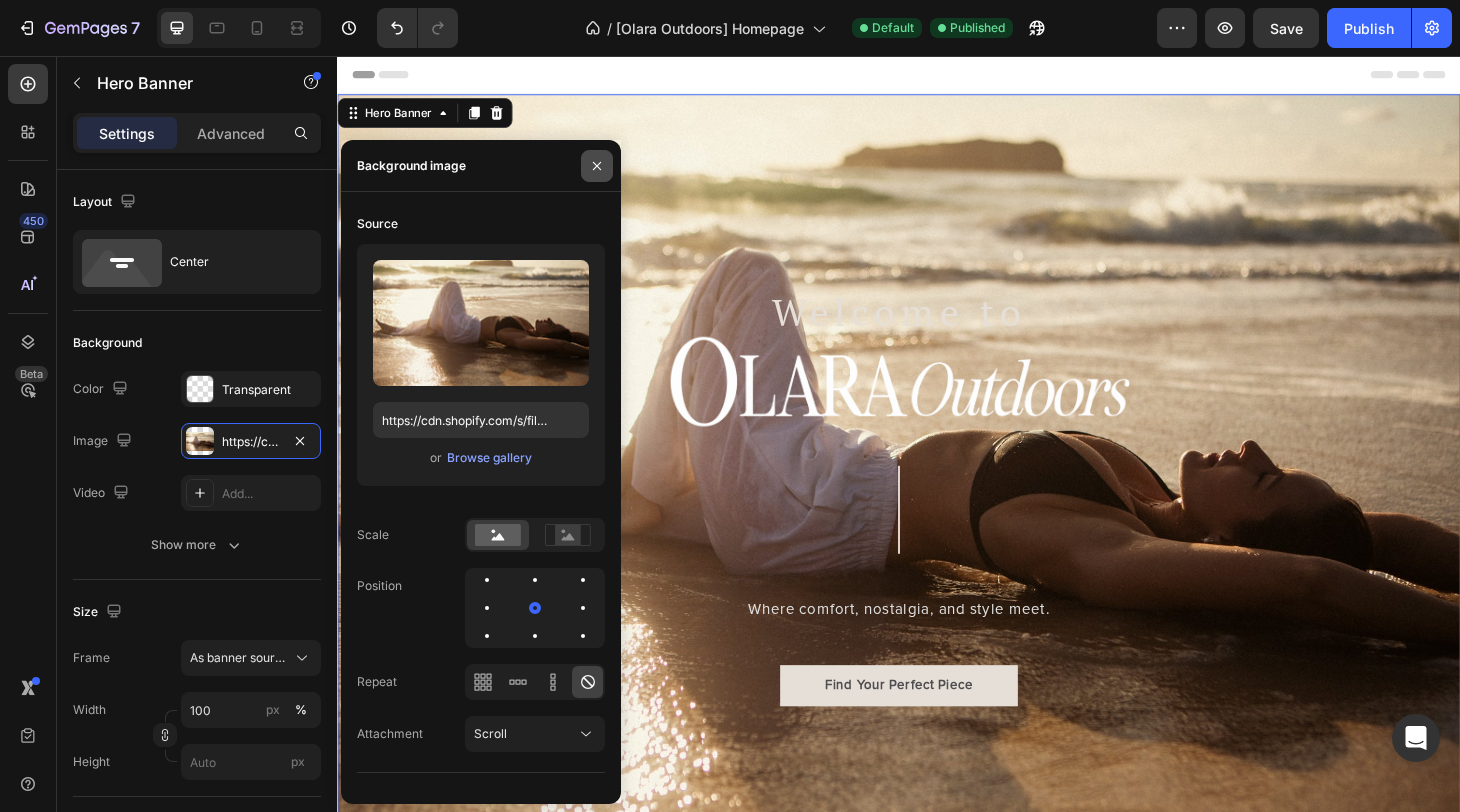 click 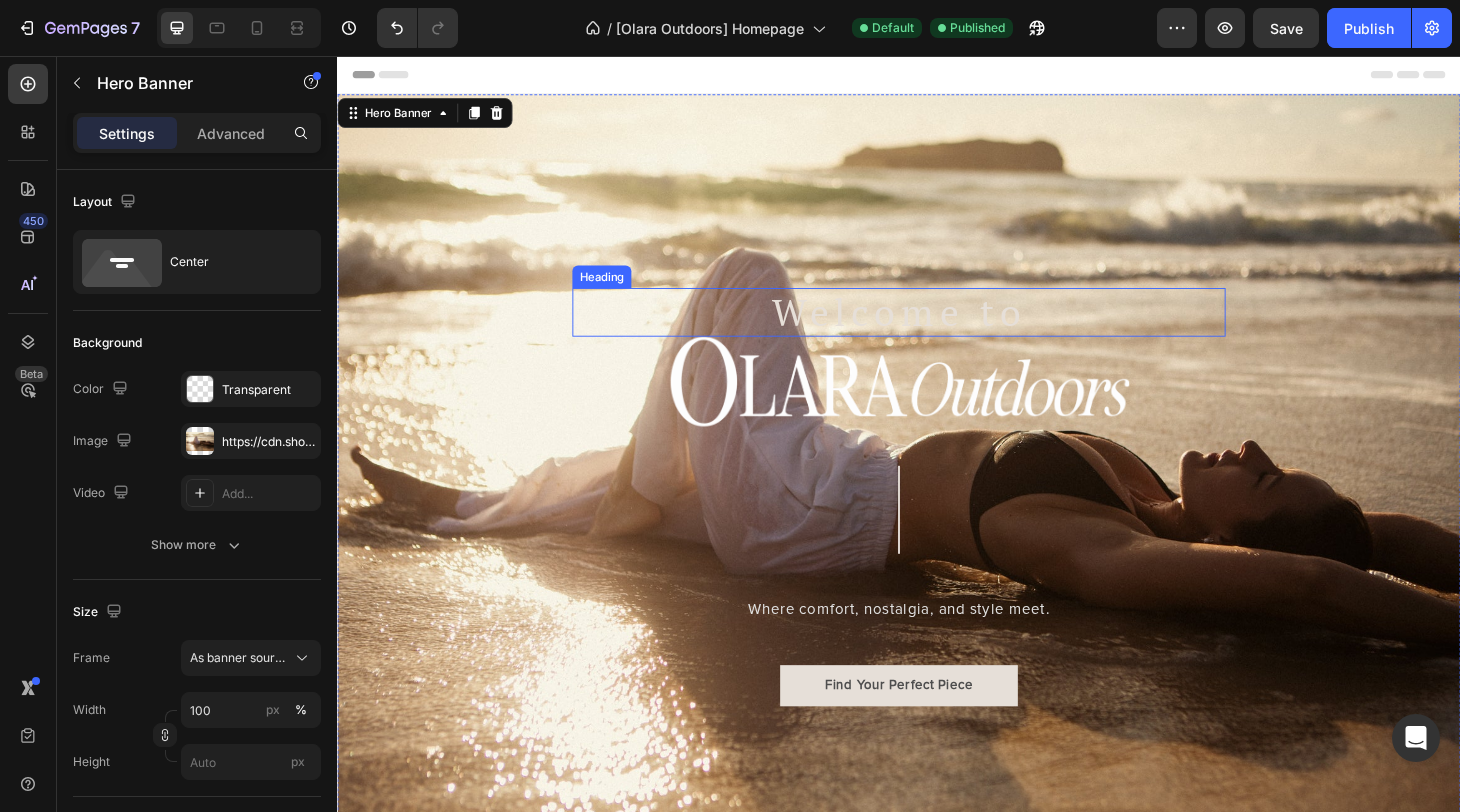 scroll, scrollTop: 0, scrollLeft: 0, axis: both 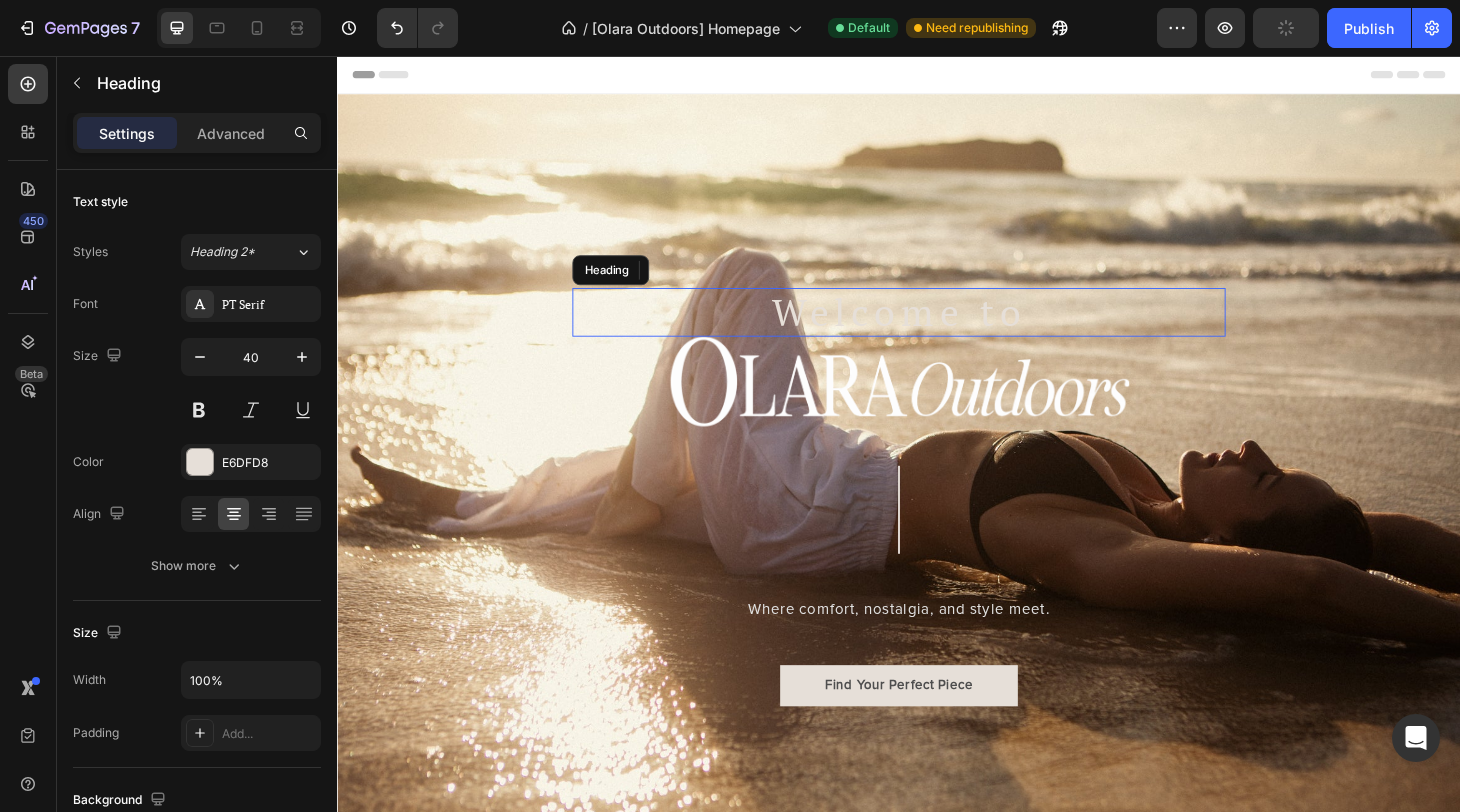 click on "Welcome to" at bounding box center (937, 330) 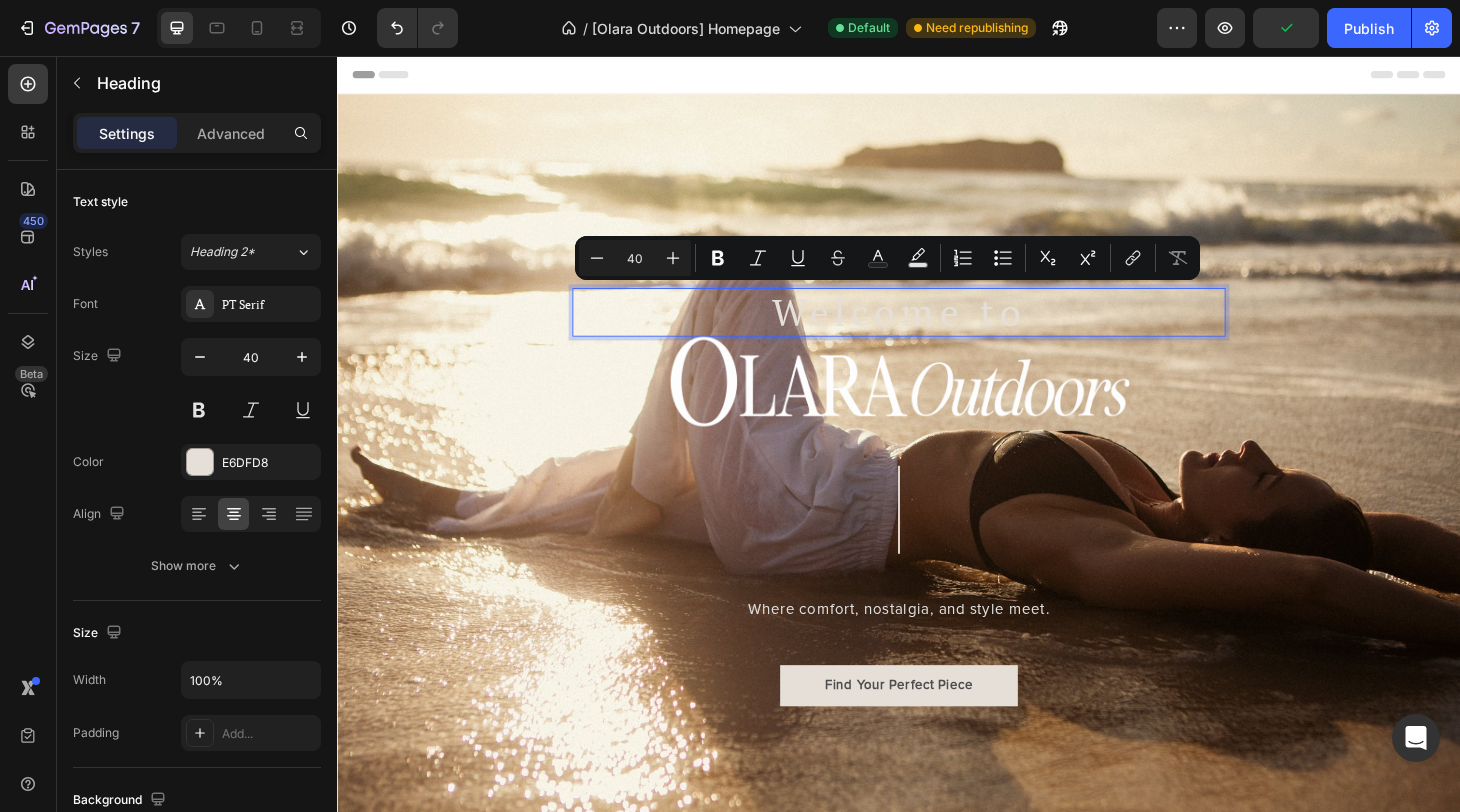 click on "Welcome to" at bounding box center (937, 330) 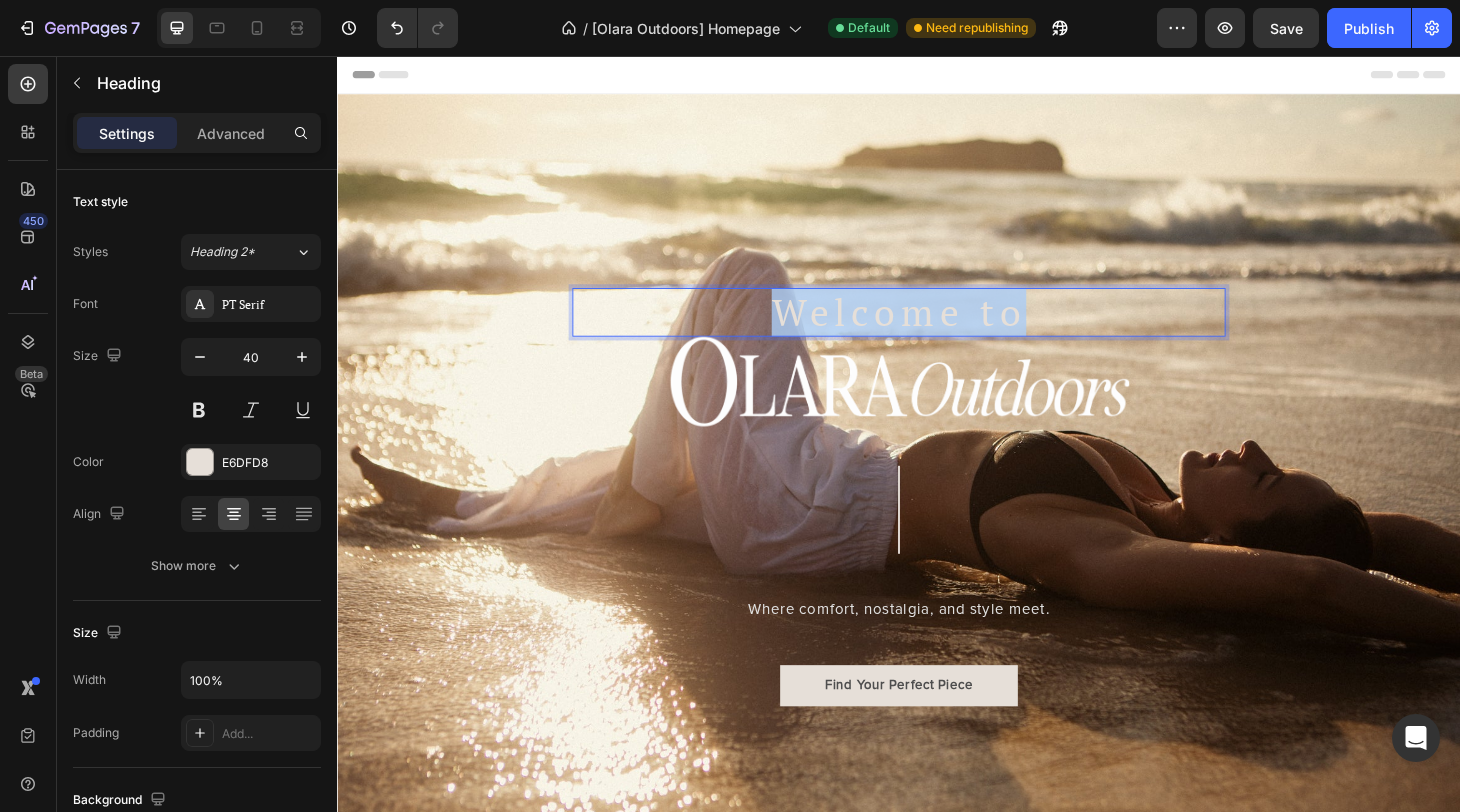 drag, startPoint x: 1083, startPoint y: 333, endPoint x: 765, endPoint y: 328, distance: 318.0393 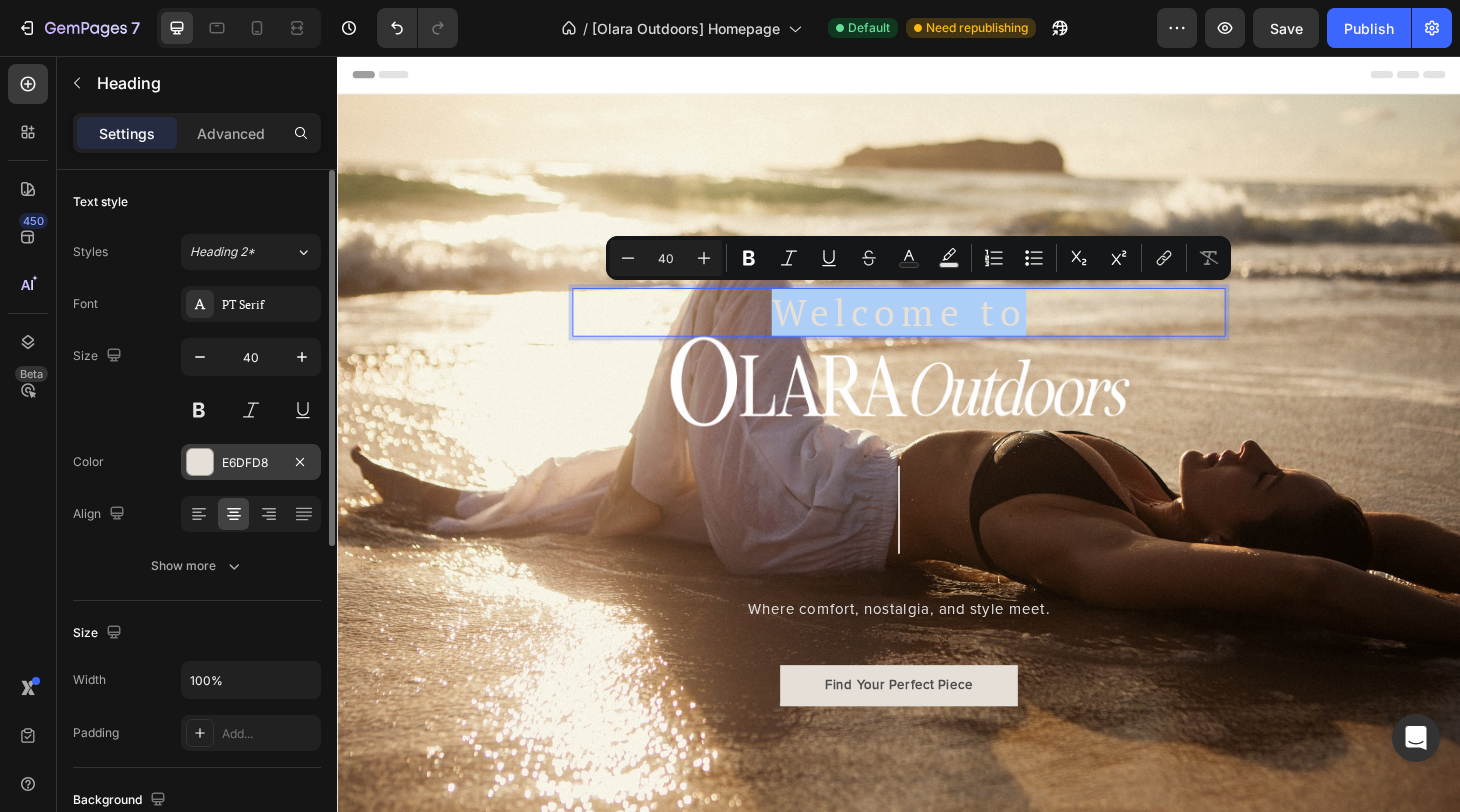 click at bounding box center [200, 462] 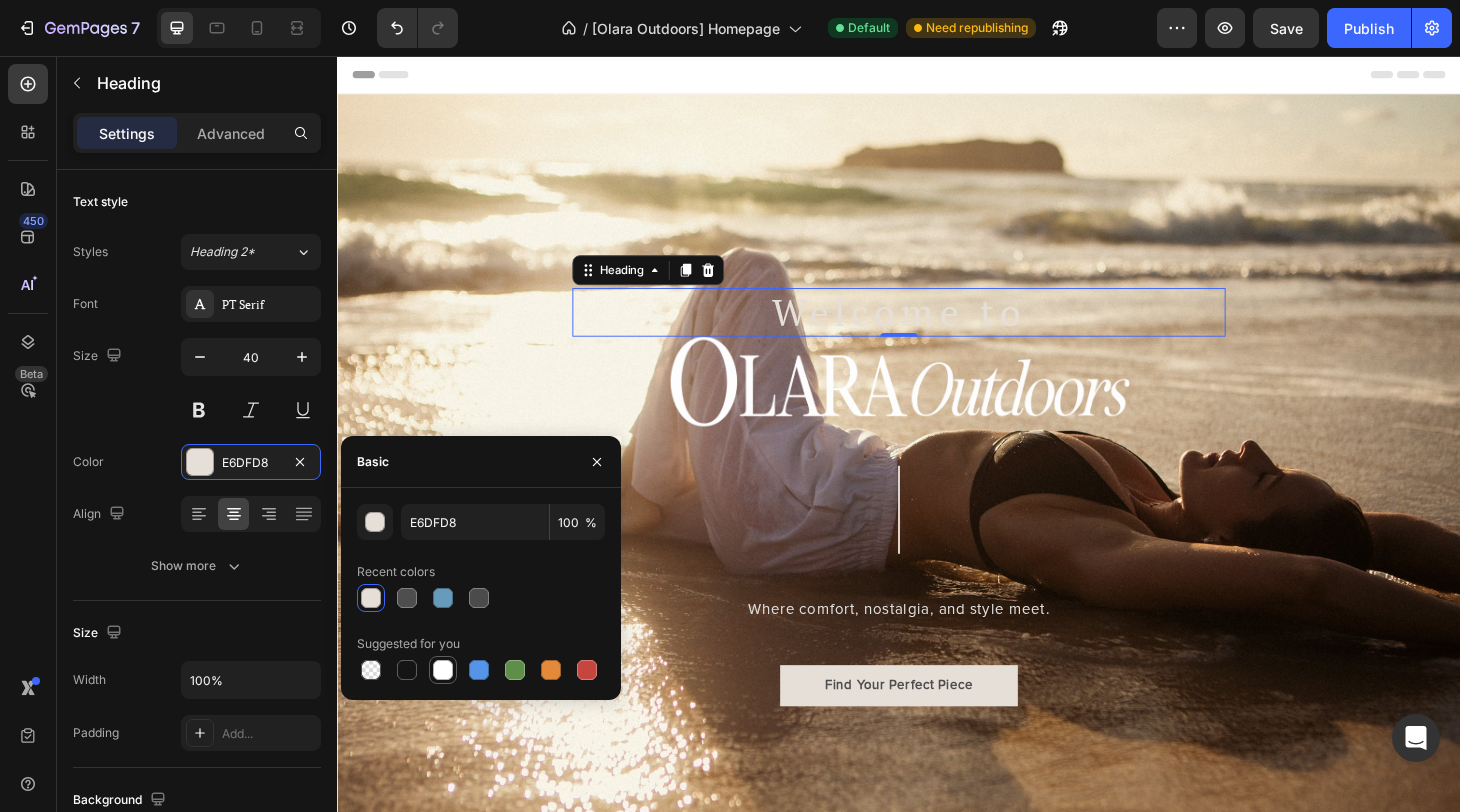 click at bounding box center [443, 670] 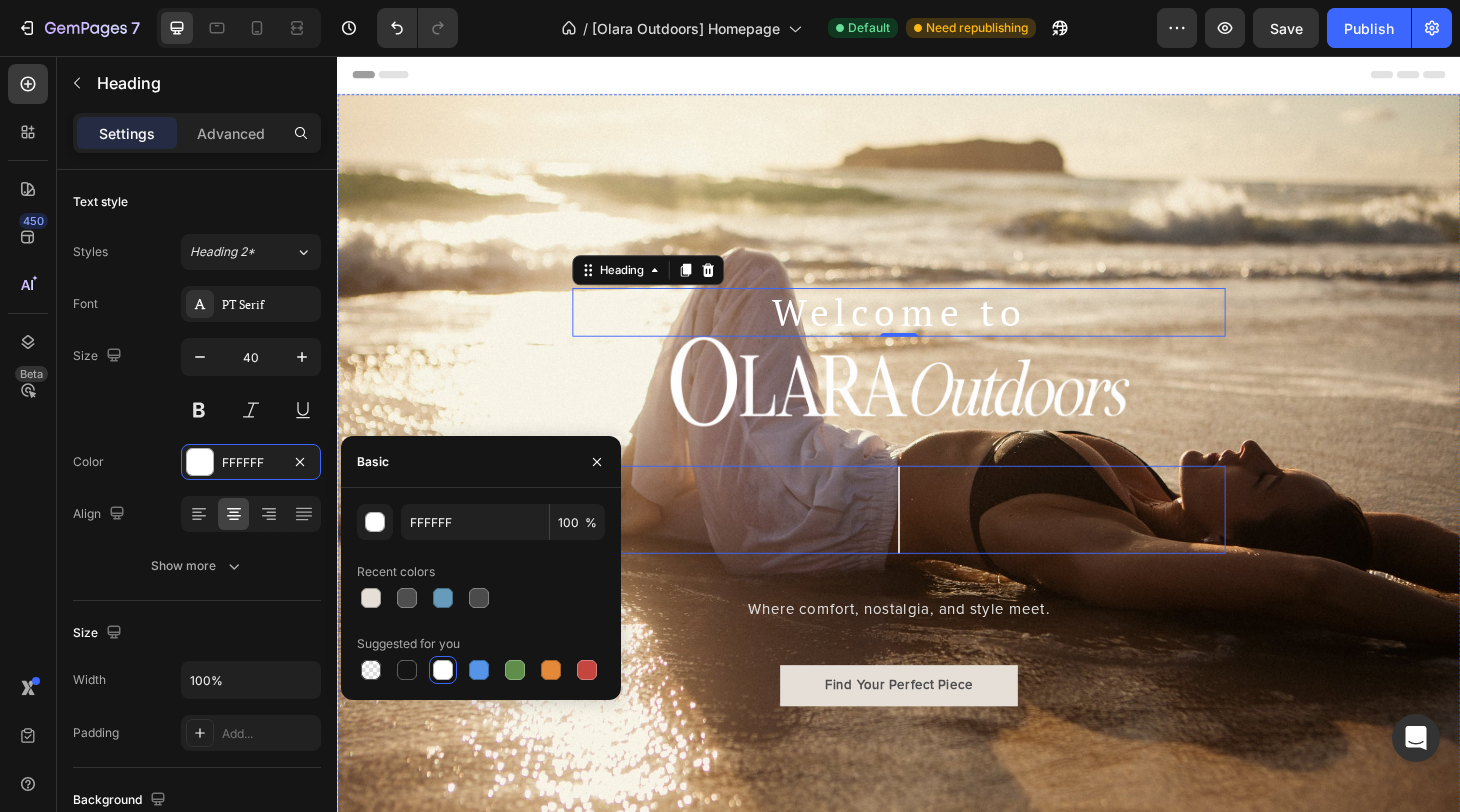 click at bounding box center (937, 541) 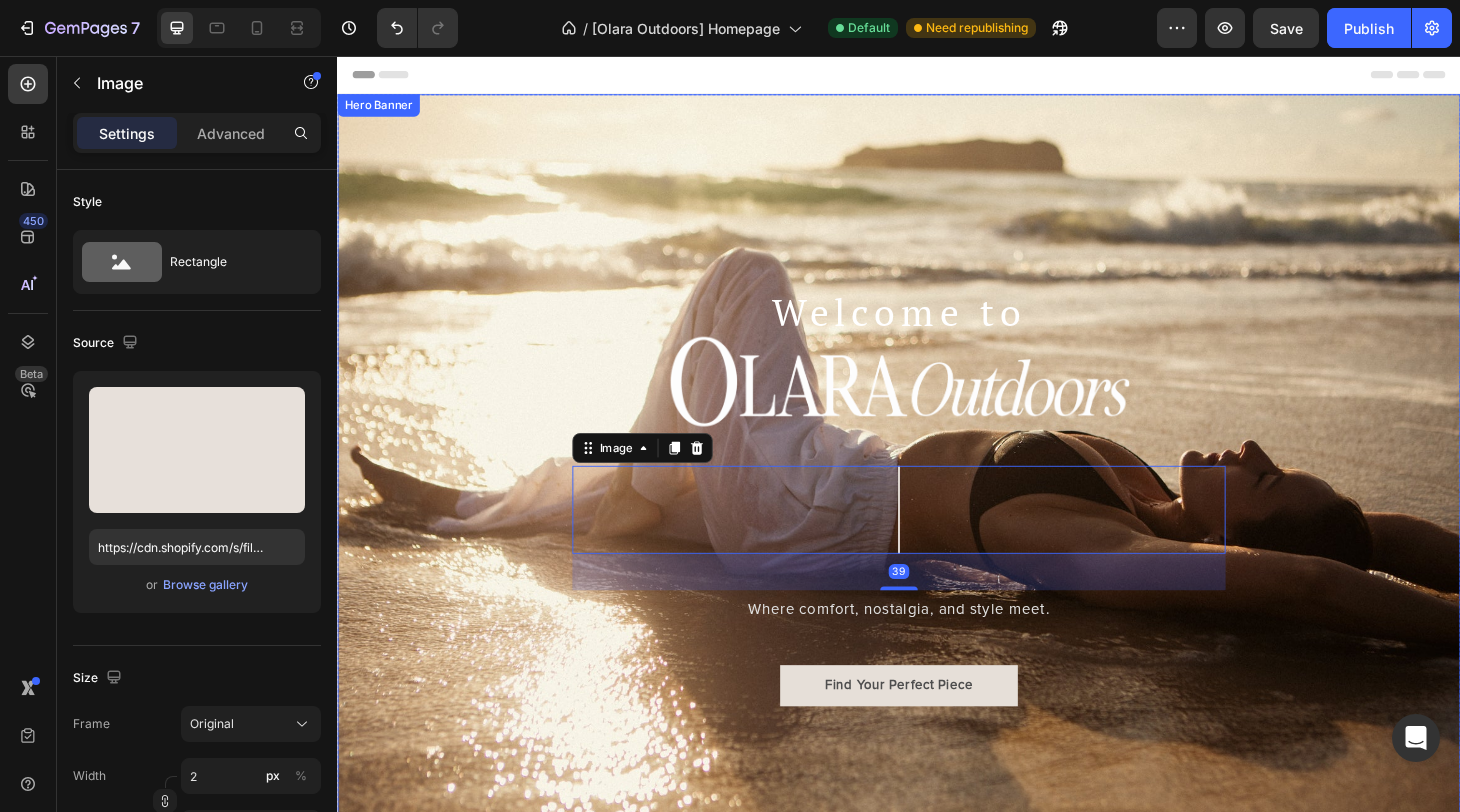 click at bounding box center (937, 497) 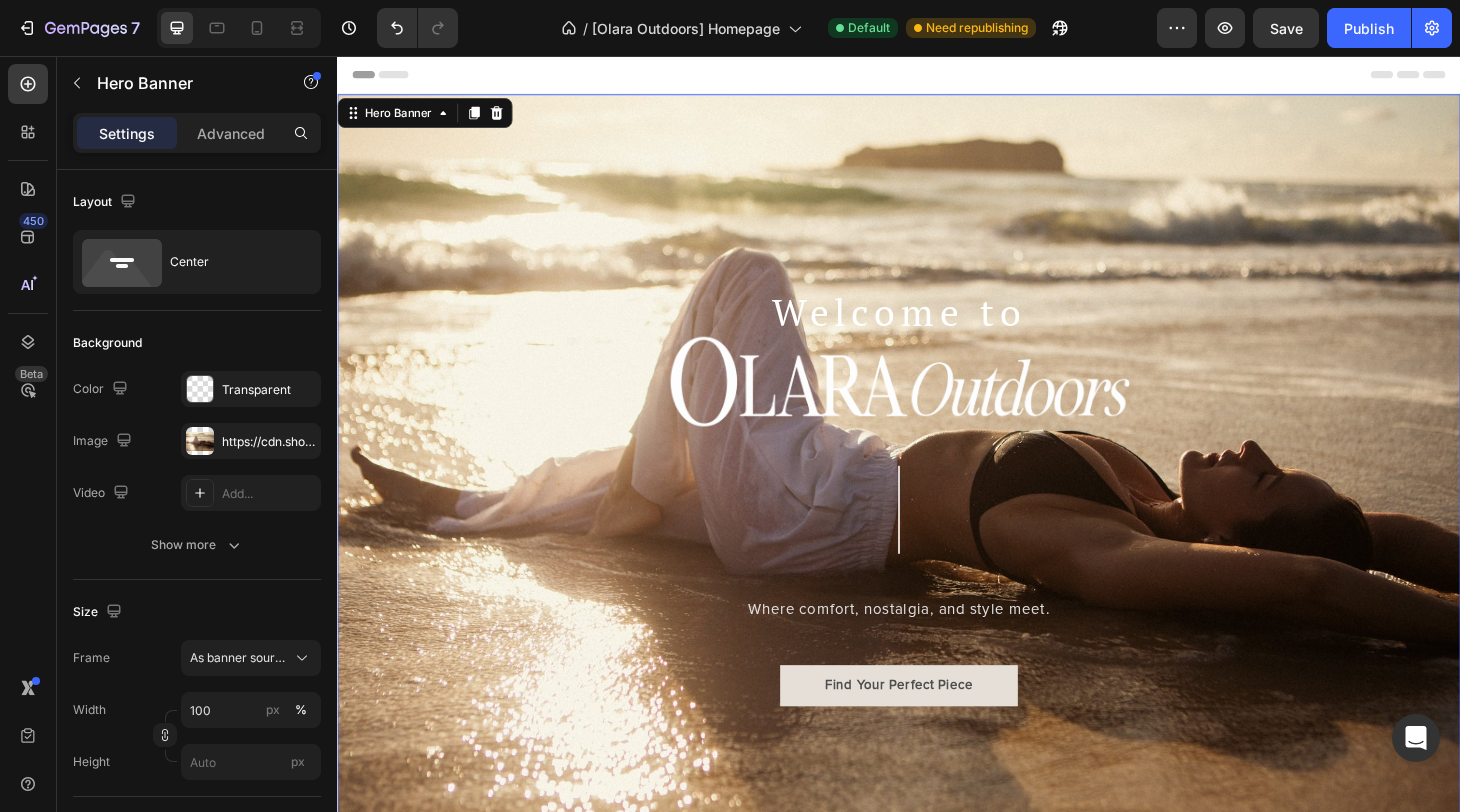 scroll, scrollTop: 0, scrollLeft: 0, axis: both 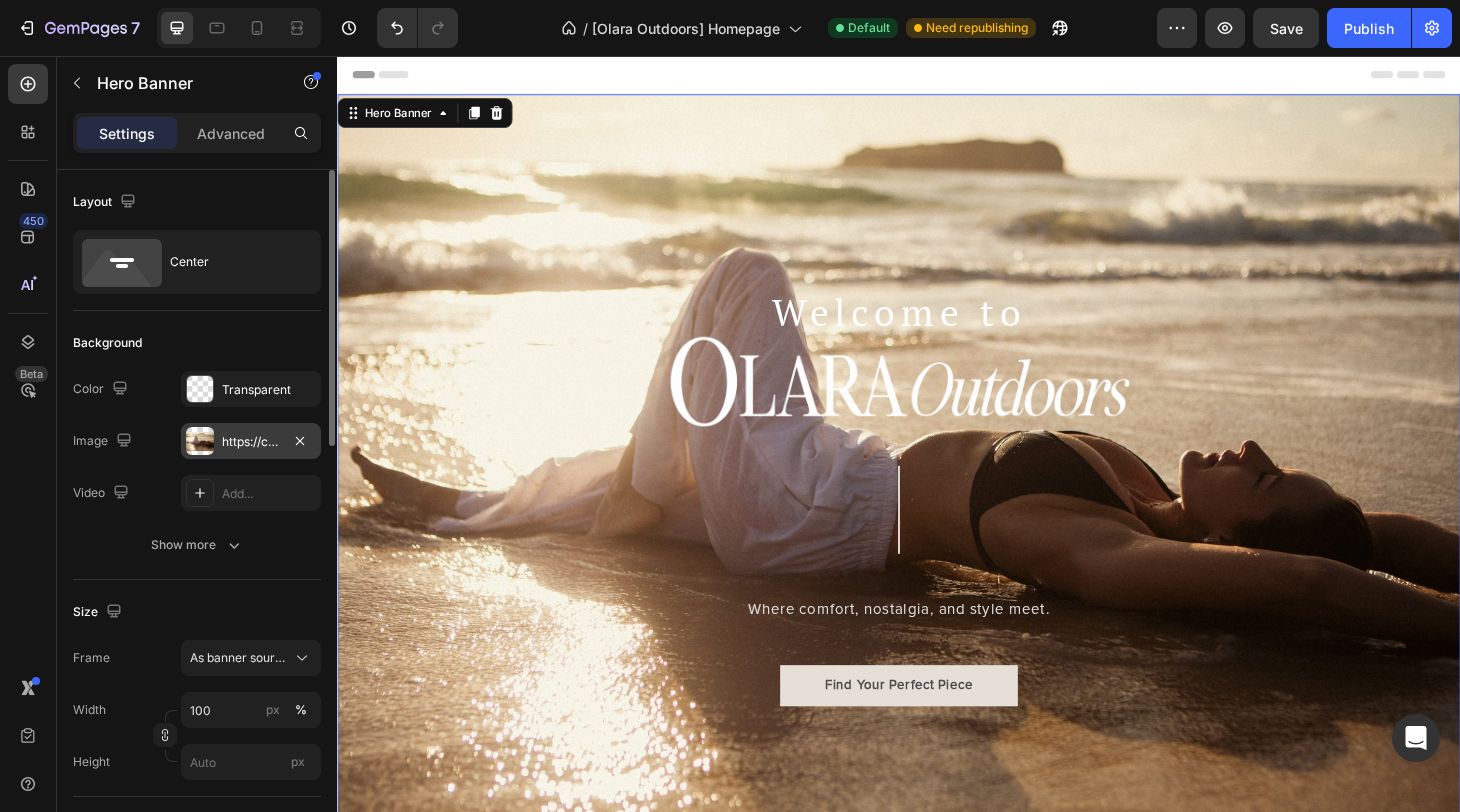 click at bounding box center [200, 441] 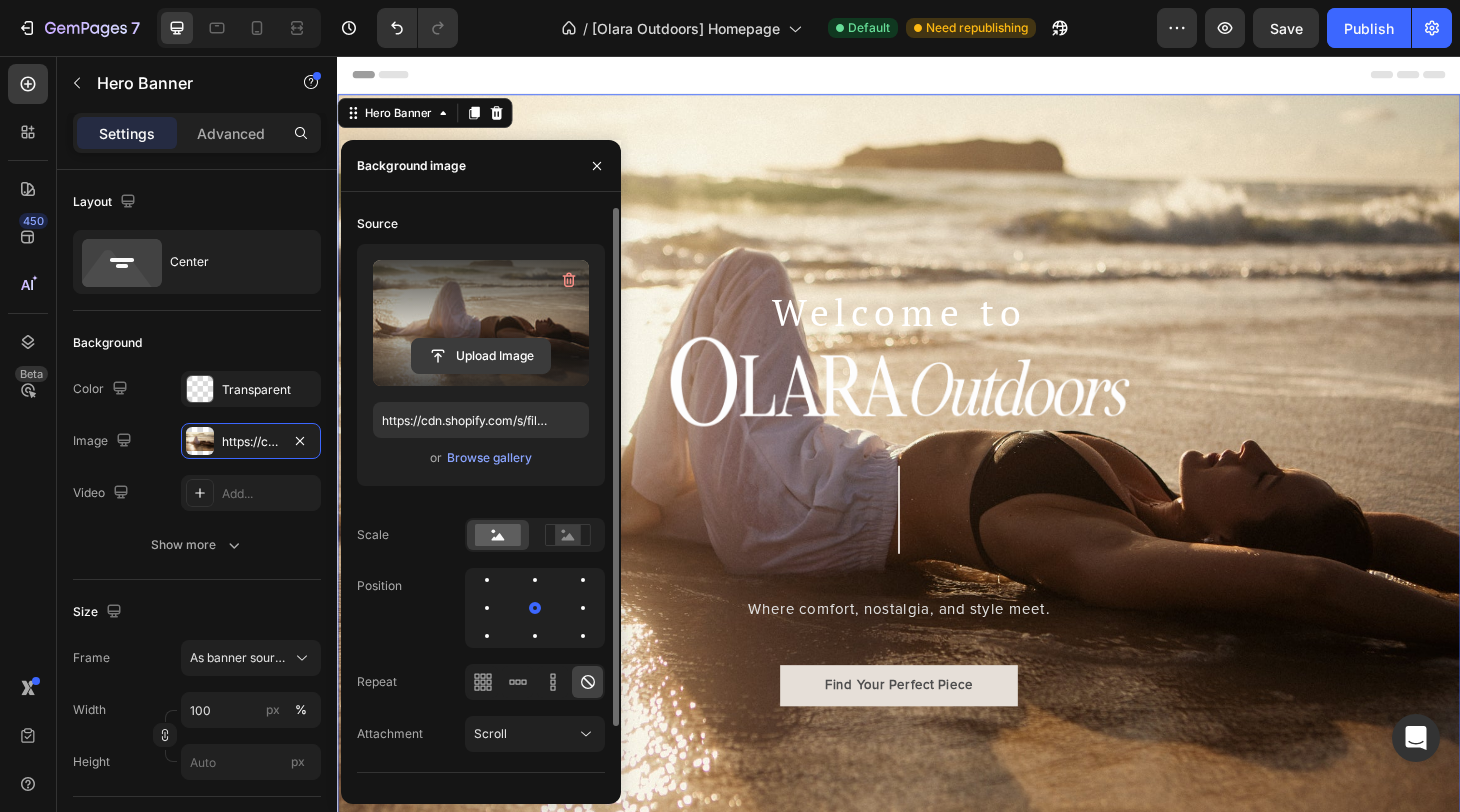 click 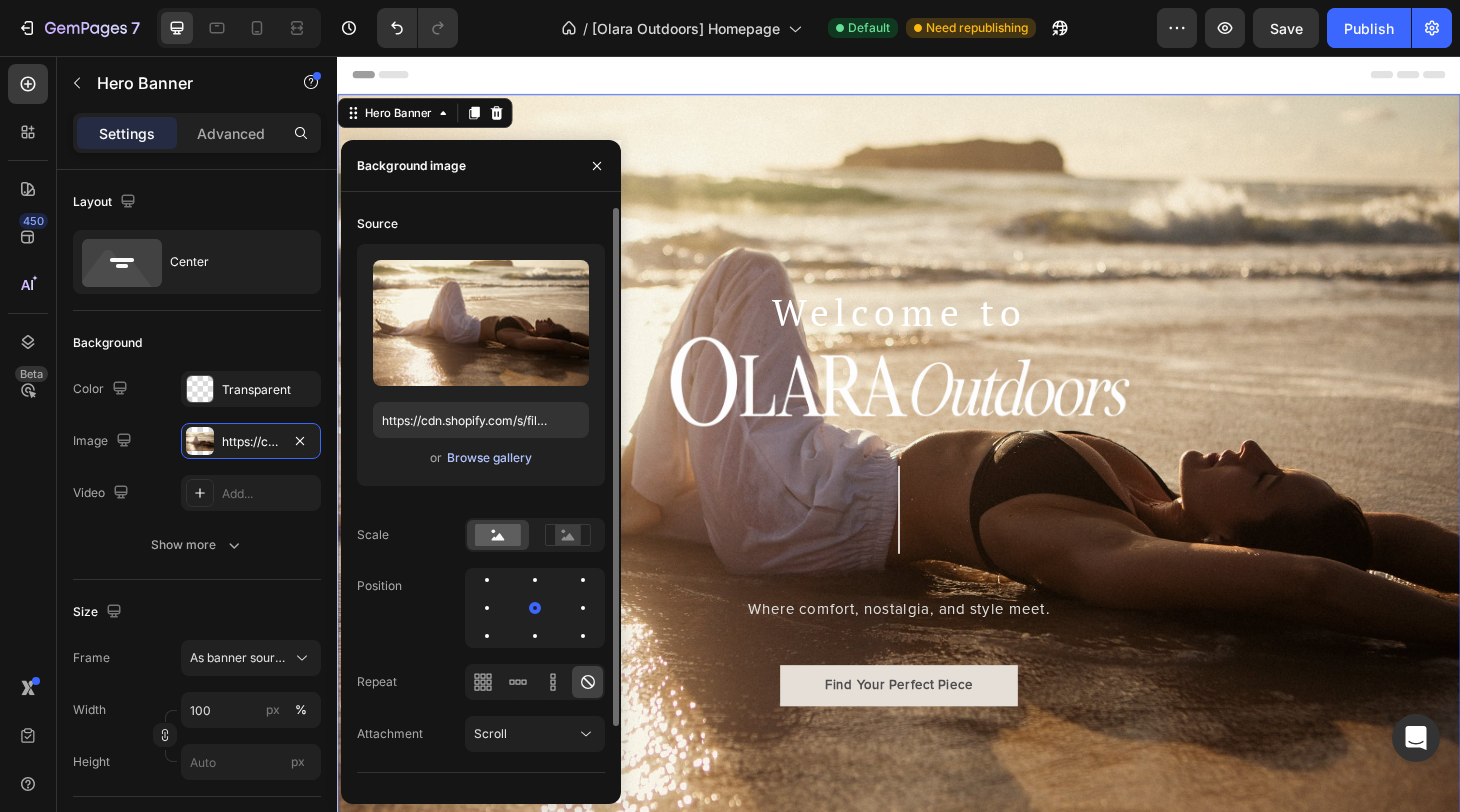 click on "Browse gallery" at bounding box center [489, 458] 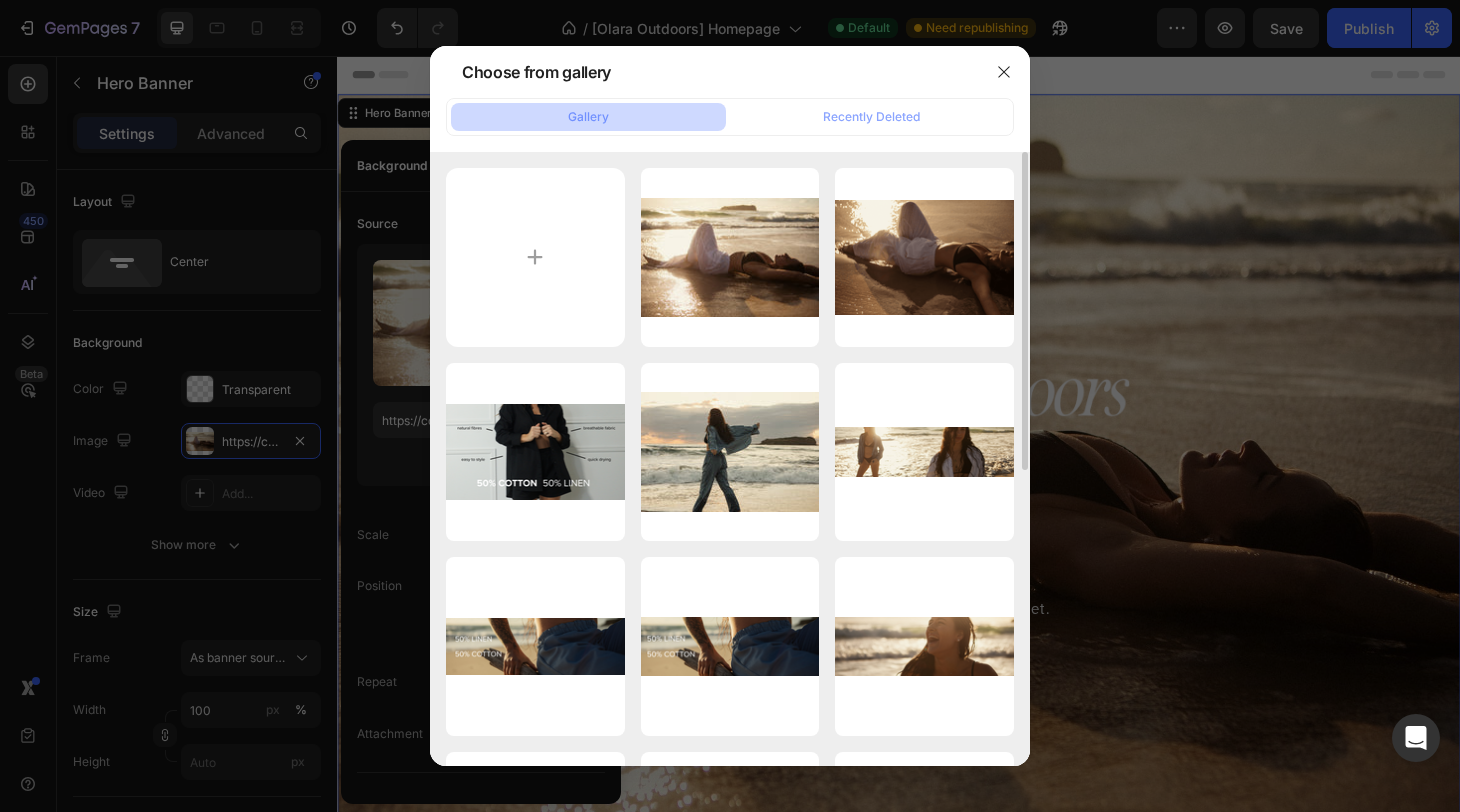 type on "C:\fakepath\OLARA_FINAL-527.jpg" 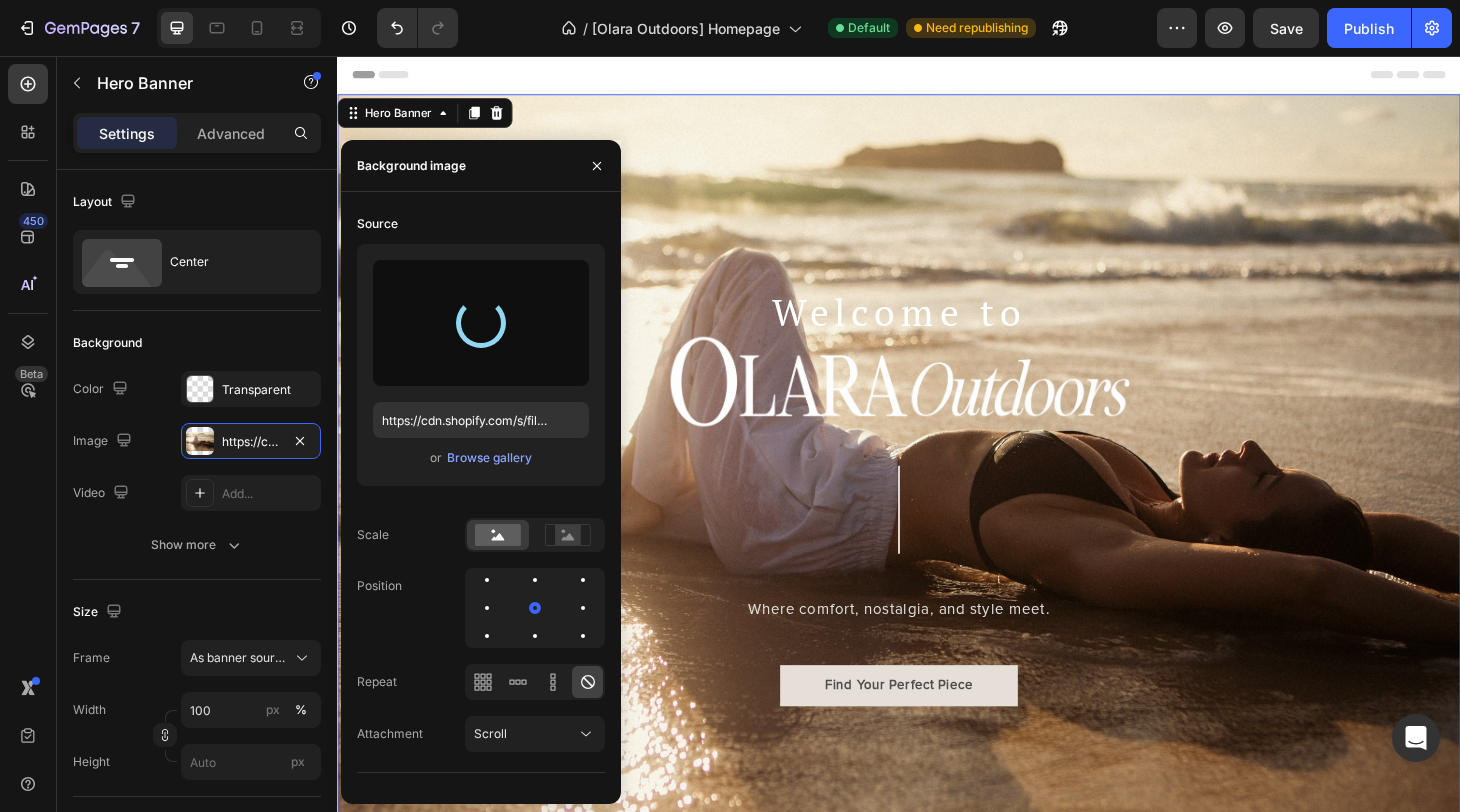 type on "https://cdn.shopify.com/s/files/1/0921/1753/2973/files/gempages_562587214224032779-ea898a9a-0c74-4c16-8bca-9f5fe4e87ce1.jpg" 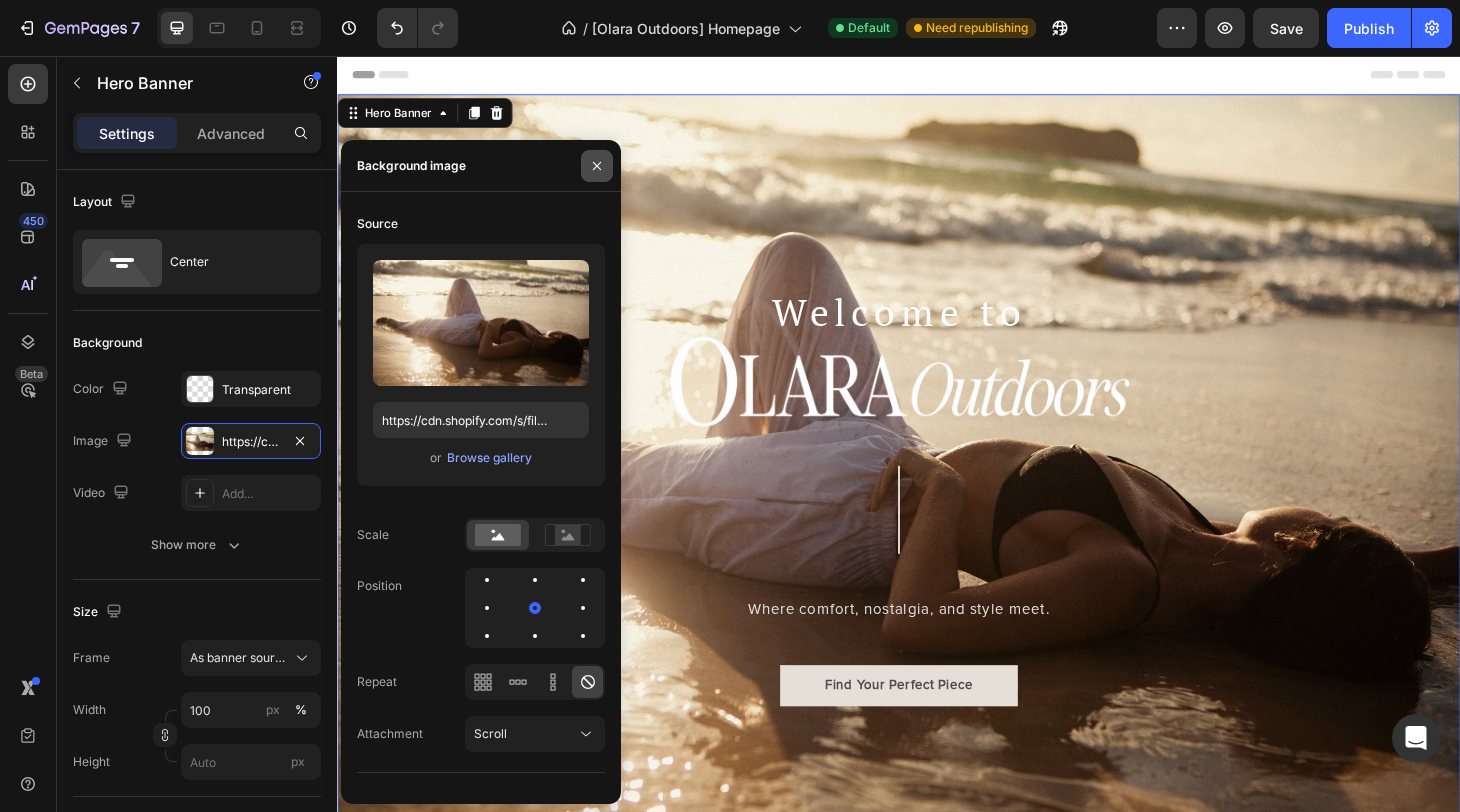 click at bounding box center (597, 166) 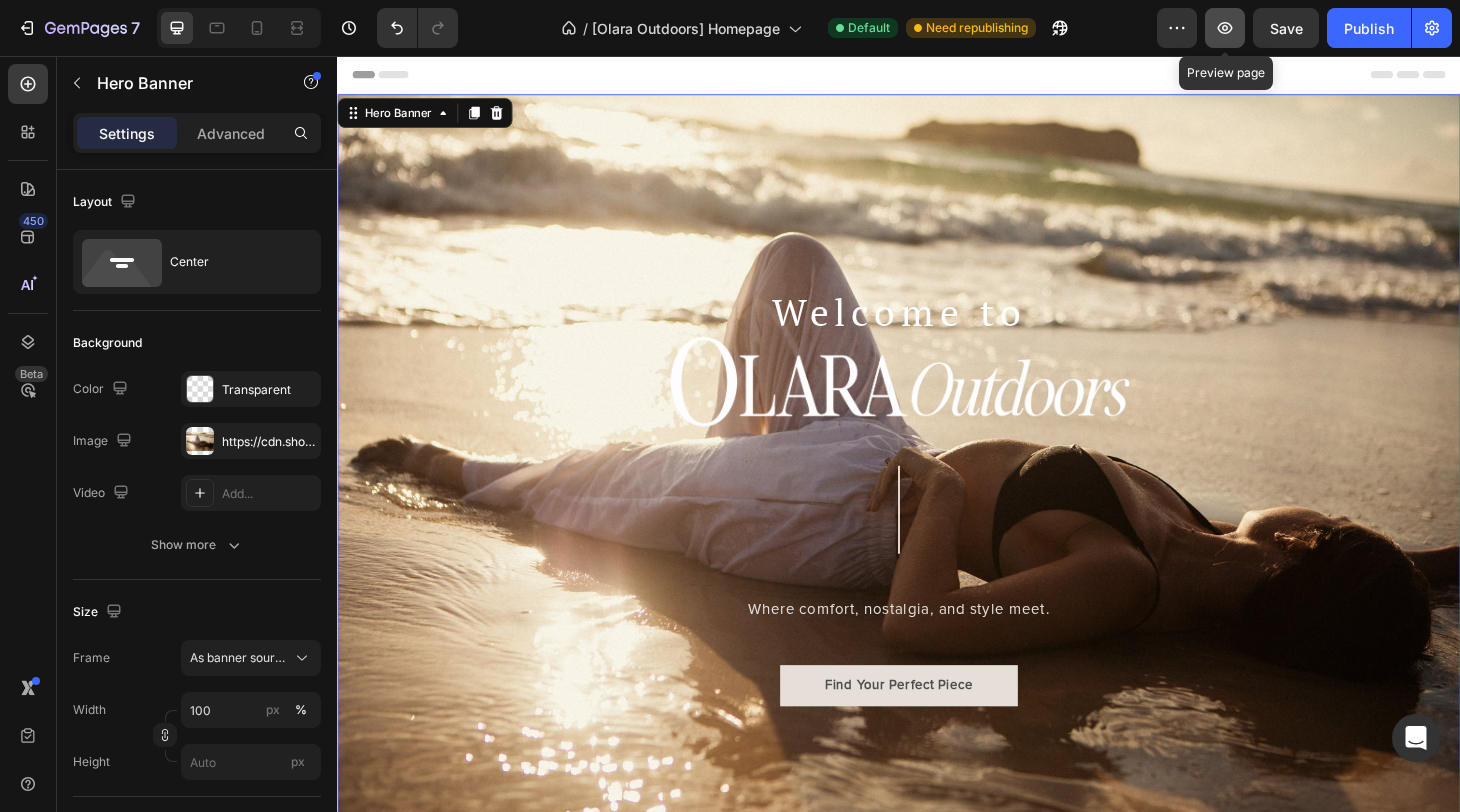 click 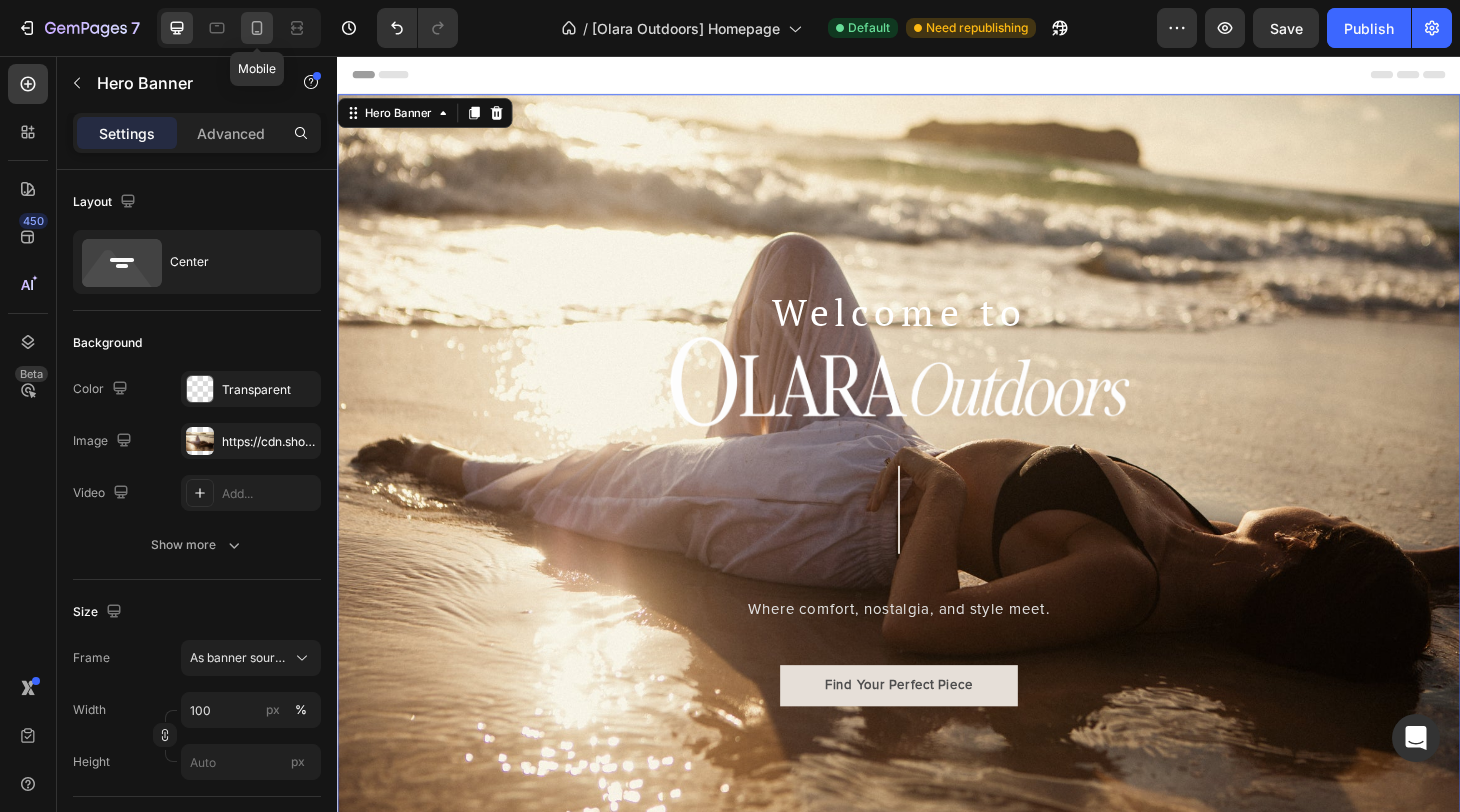 click 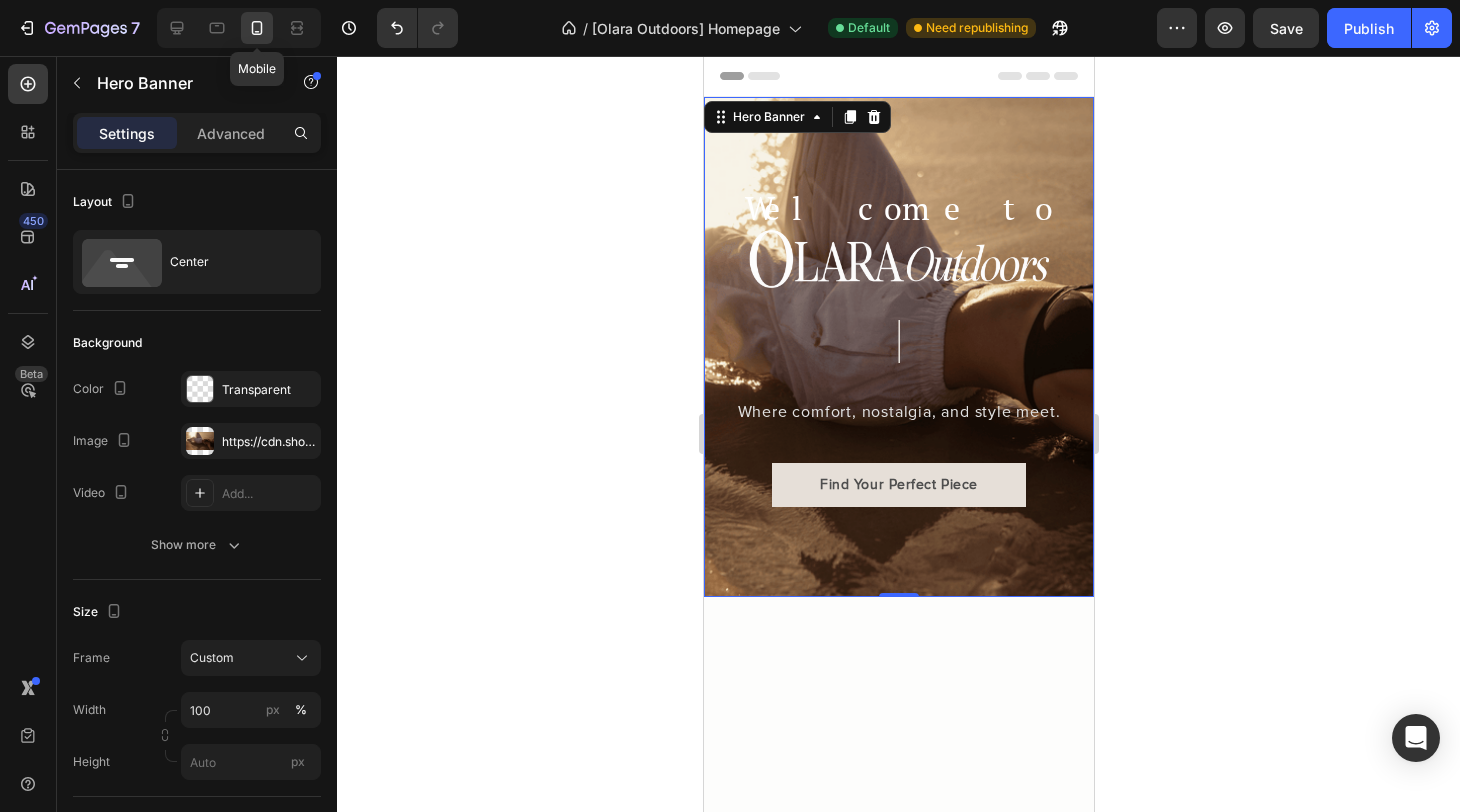 type on "500" 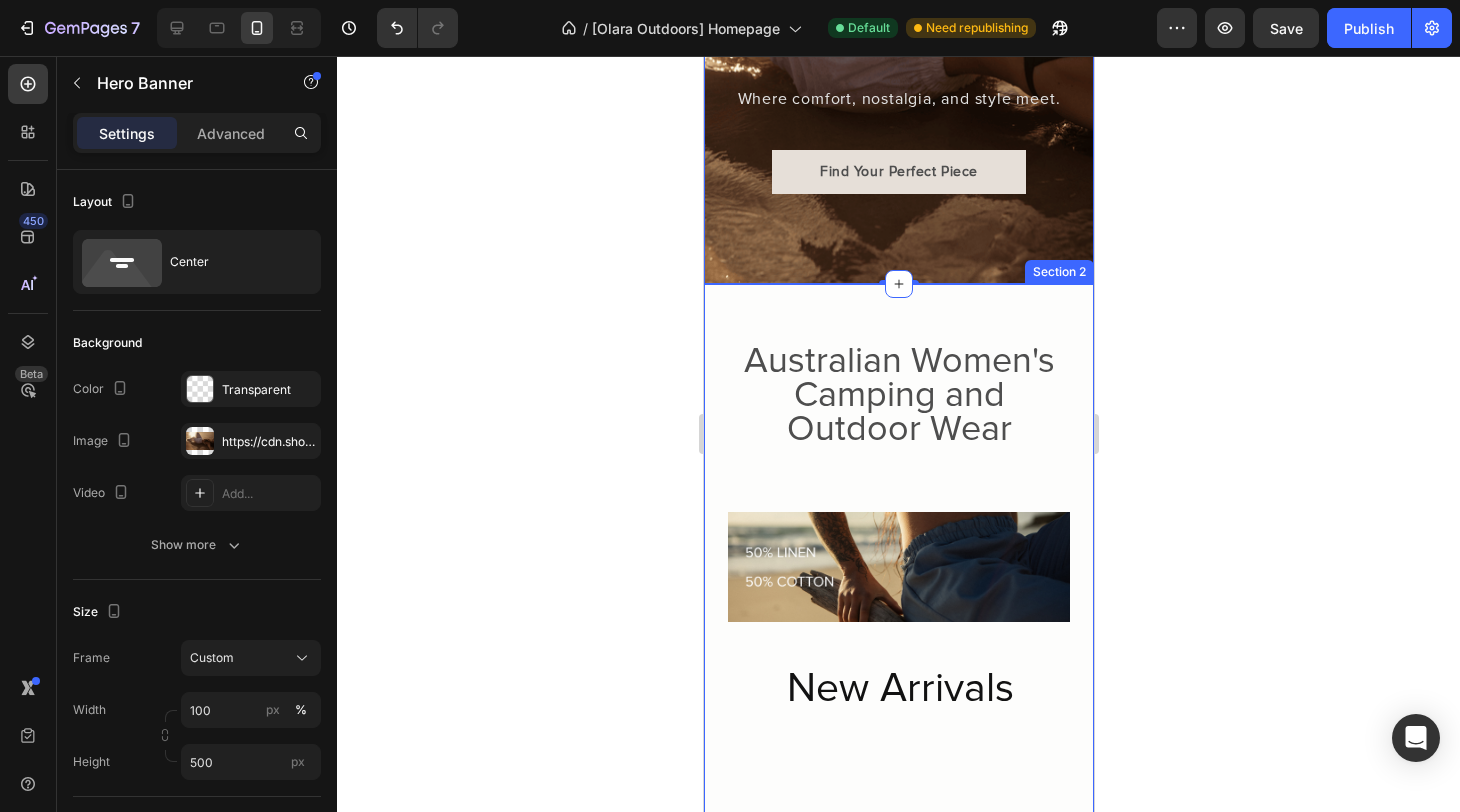 scroll, scrollTop: 315, scrollLeft: 0, axis: vertical 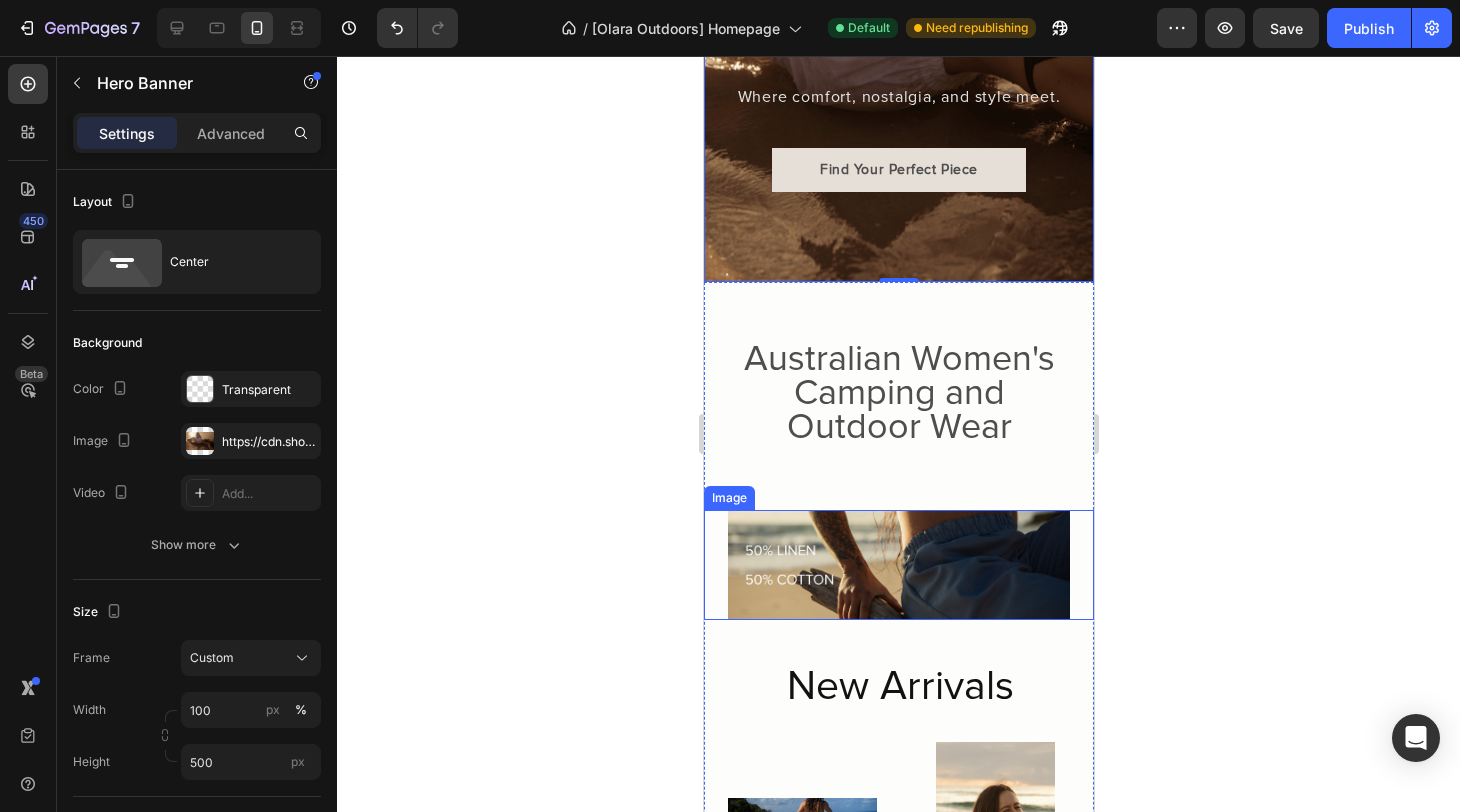 click at bounding box center [898, 565] 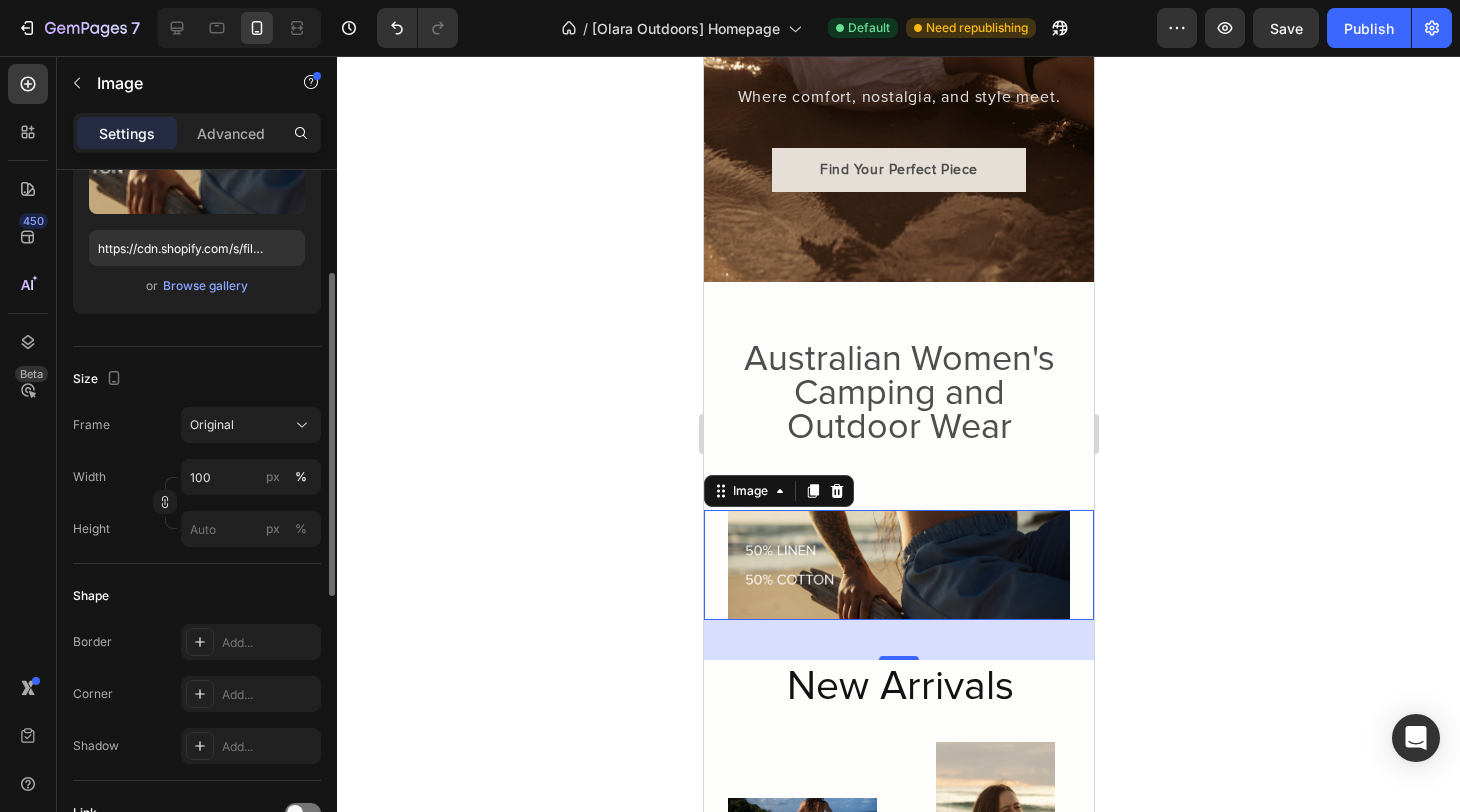 scroll, scrollTop: 270, scrollLeft: 0, axis: vertical 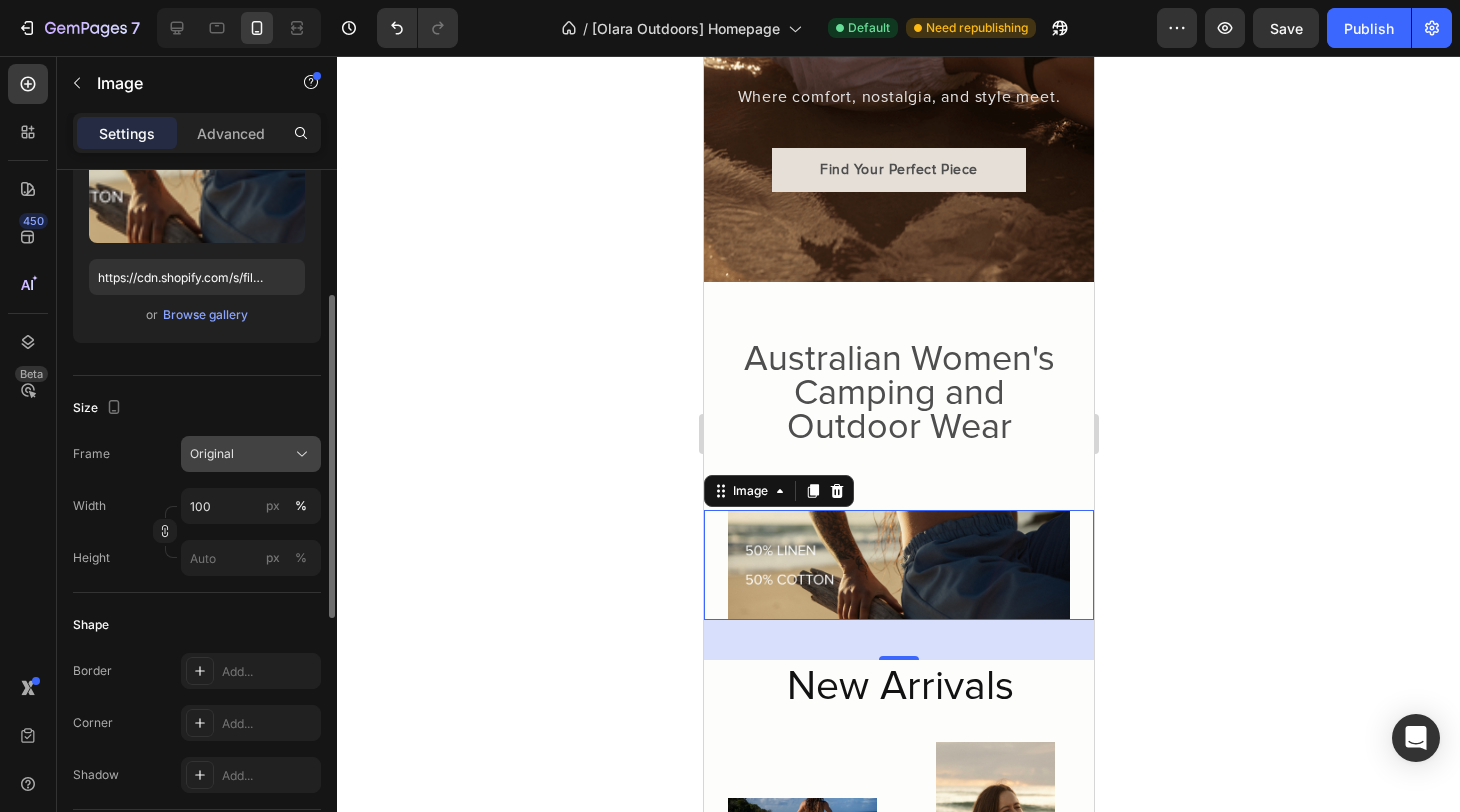 click 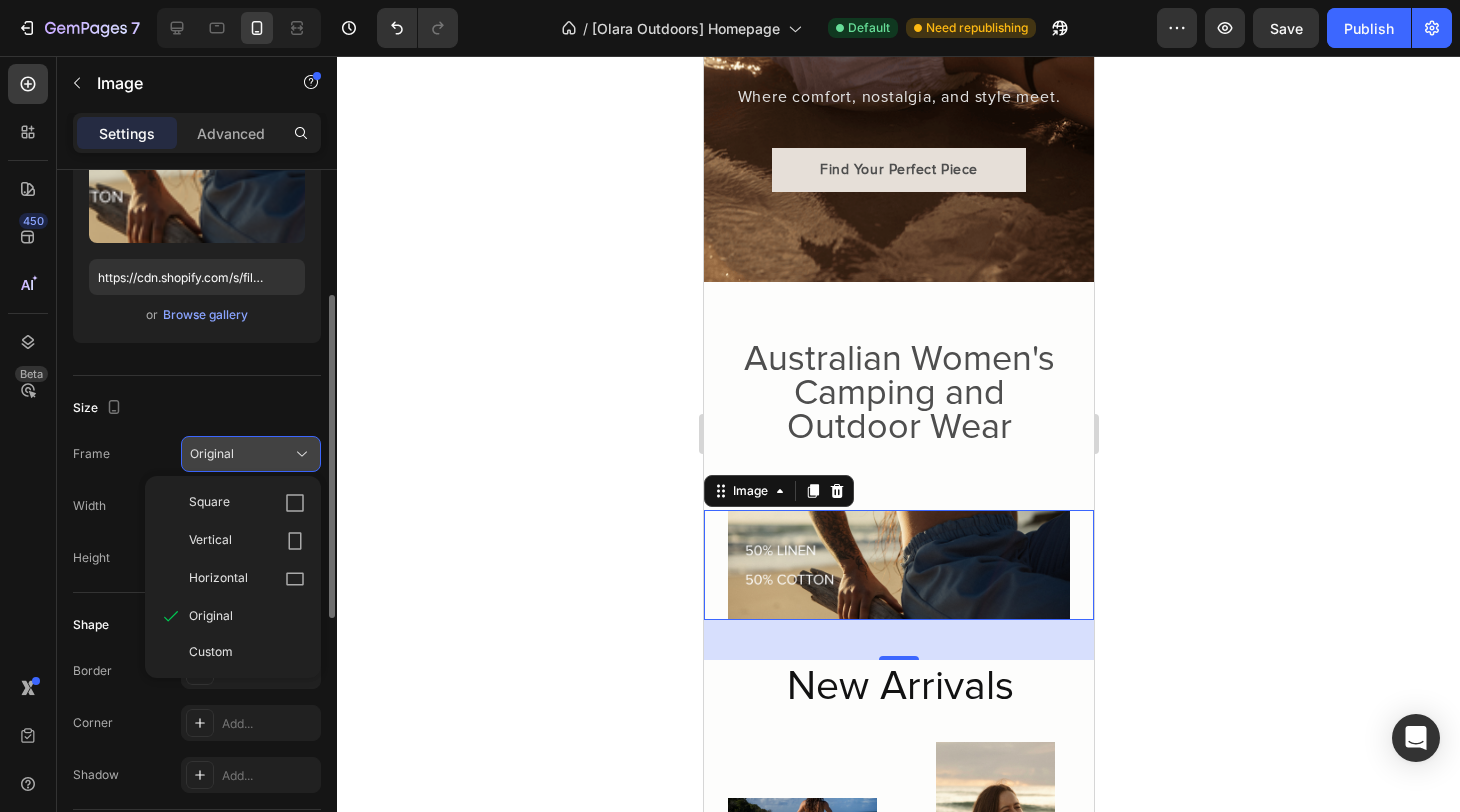 click 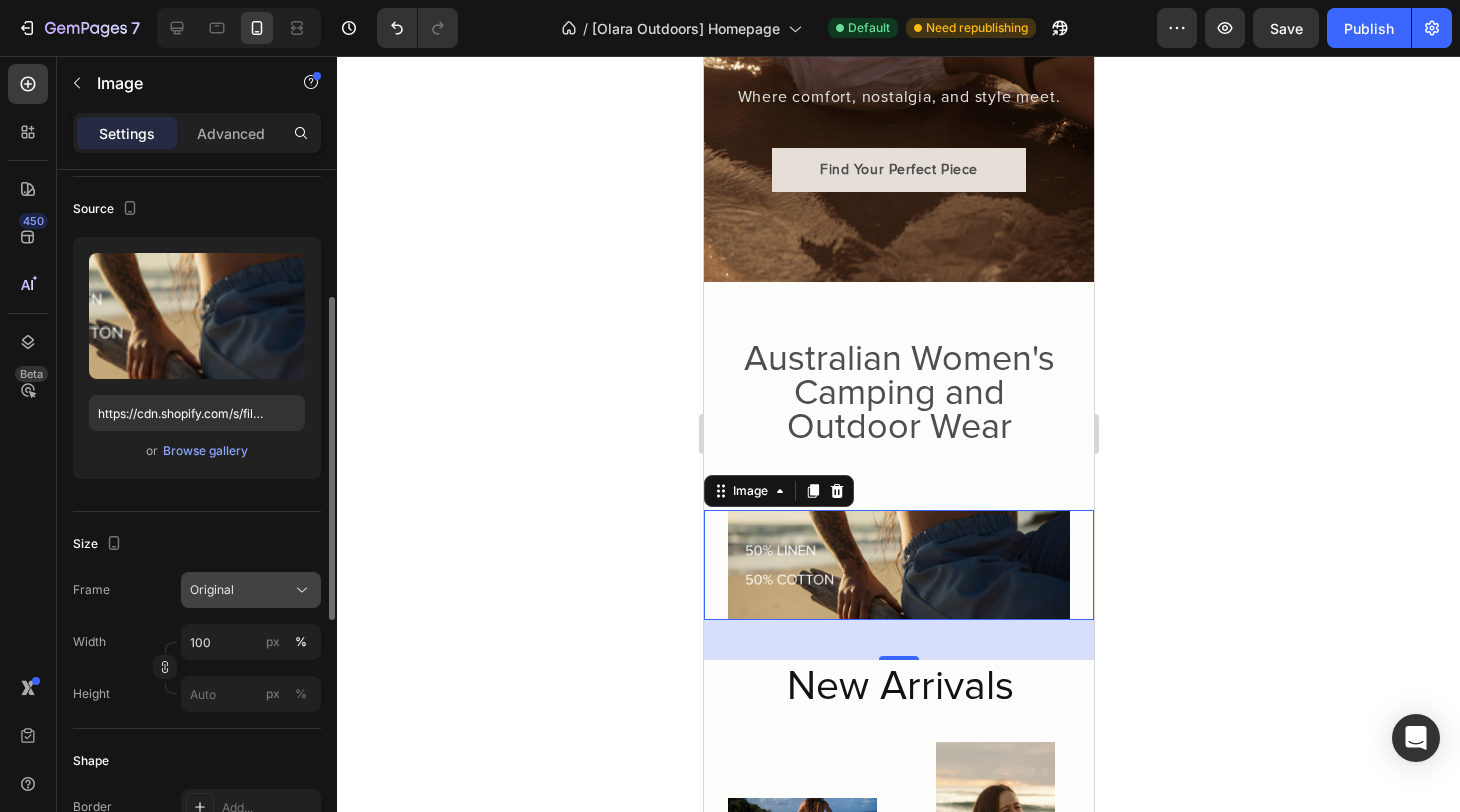 scroll, scrollTop: 0, scrollLeft: 0, axis: both 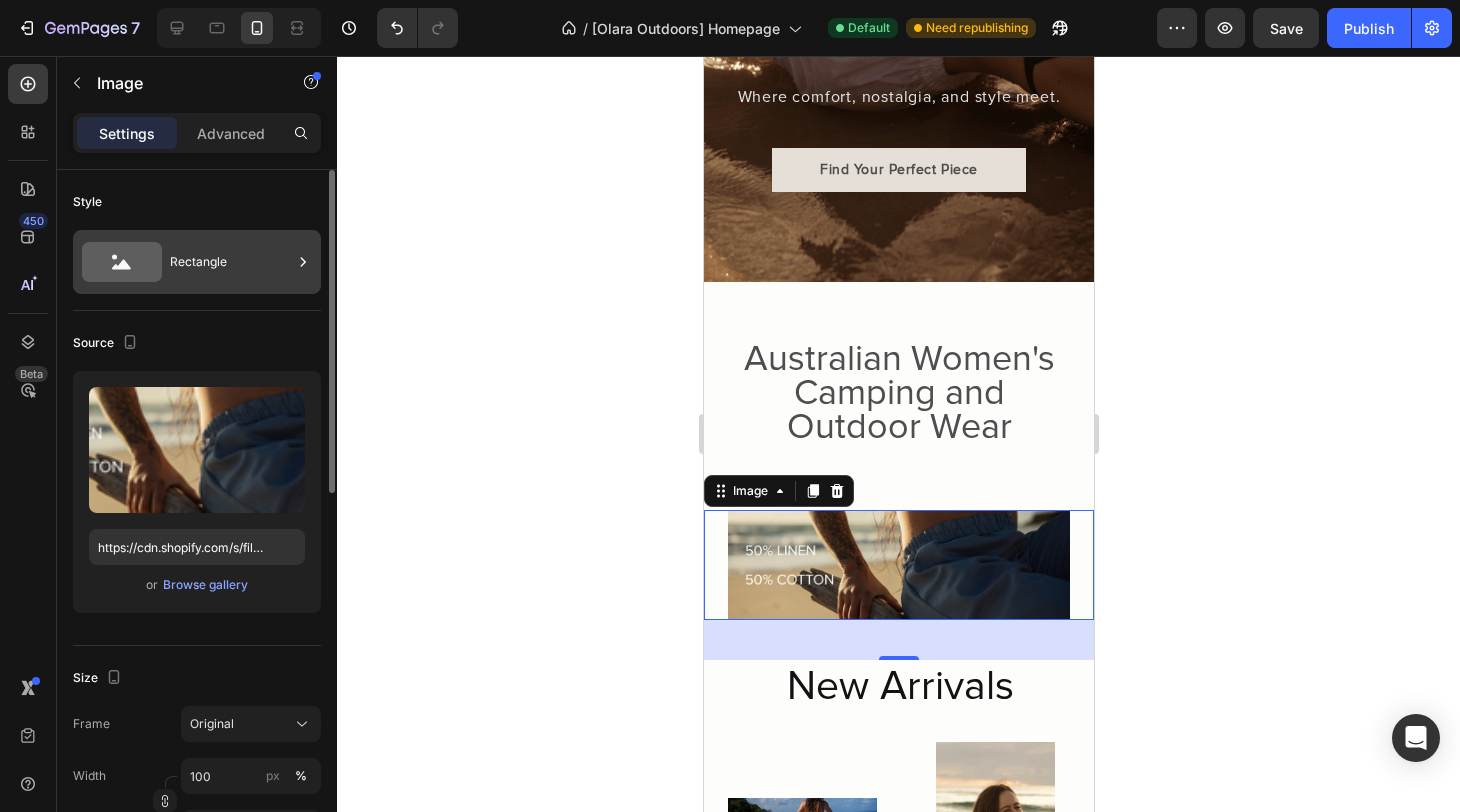 click on "Rectangle" at bounding box center (231, 262) 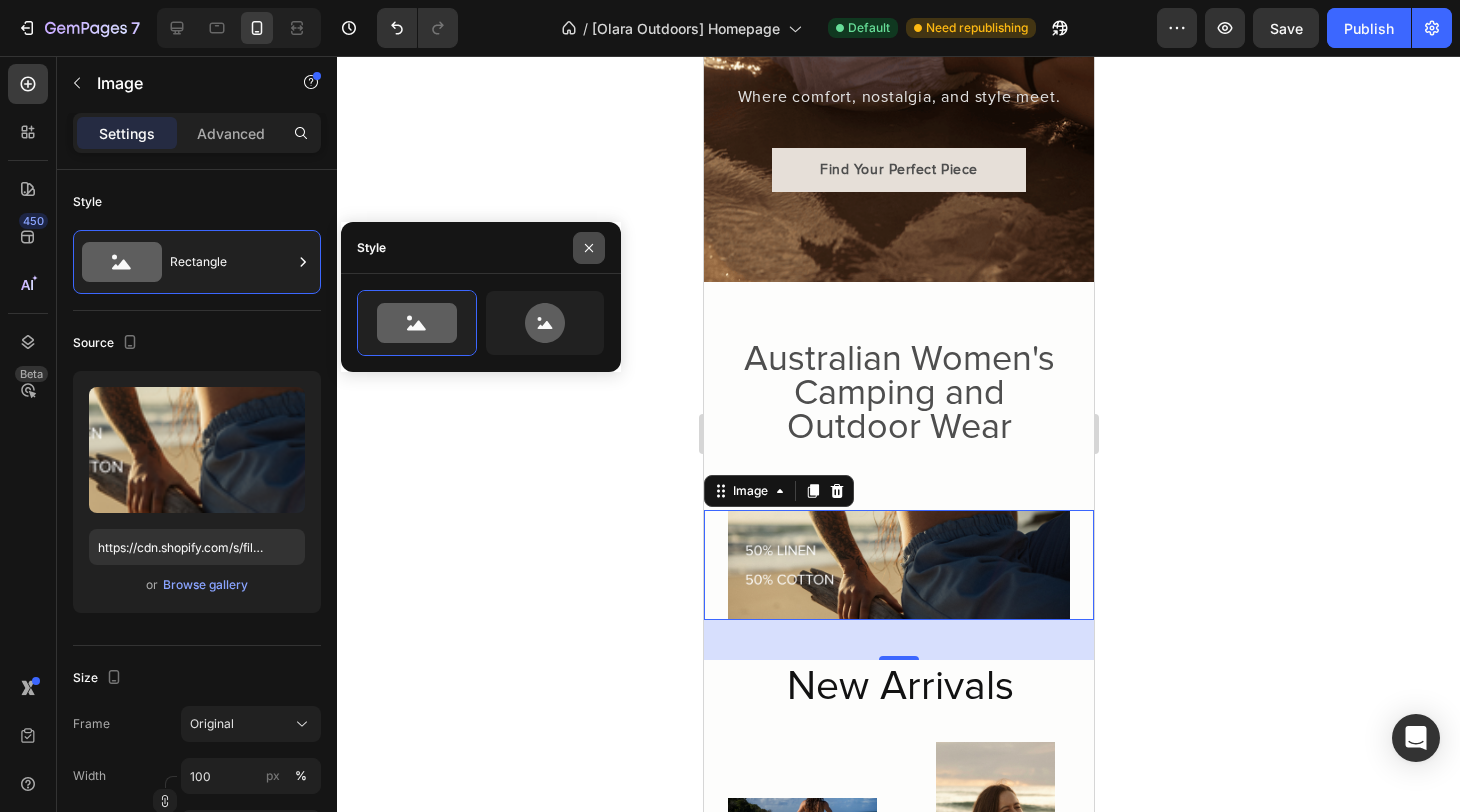 click 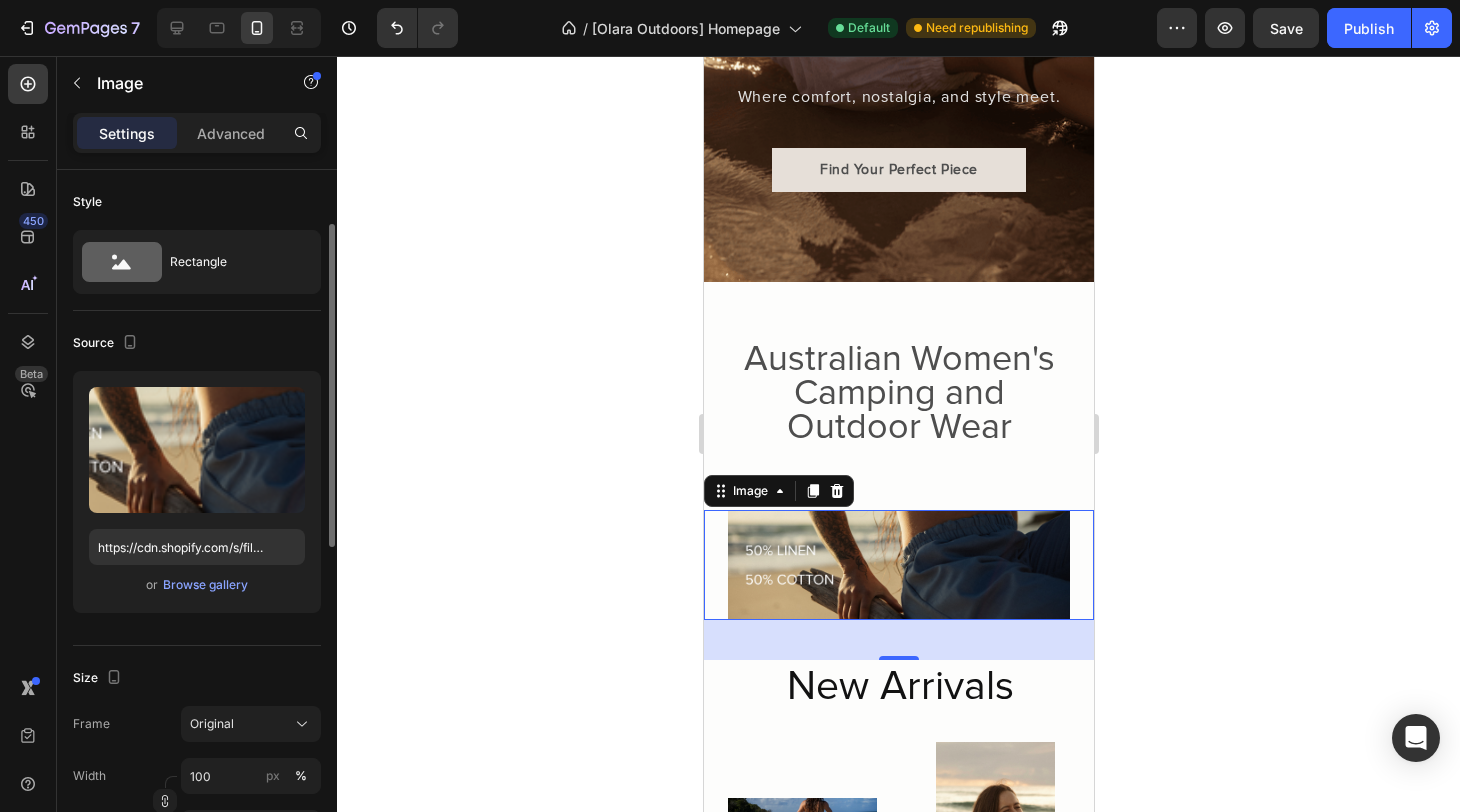 scroll, scrollTop: 41, scrollLeft: 0, axis: vertical 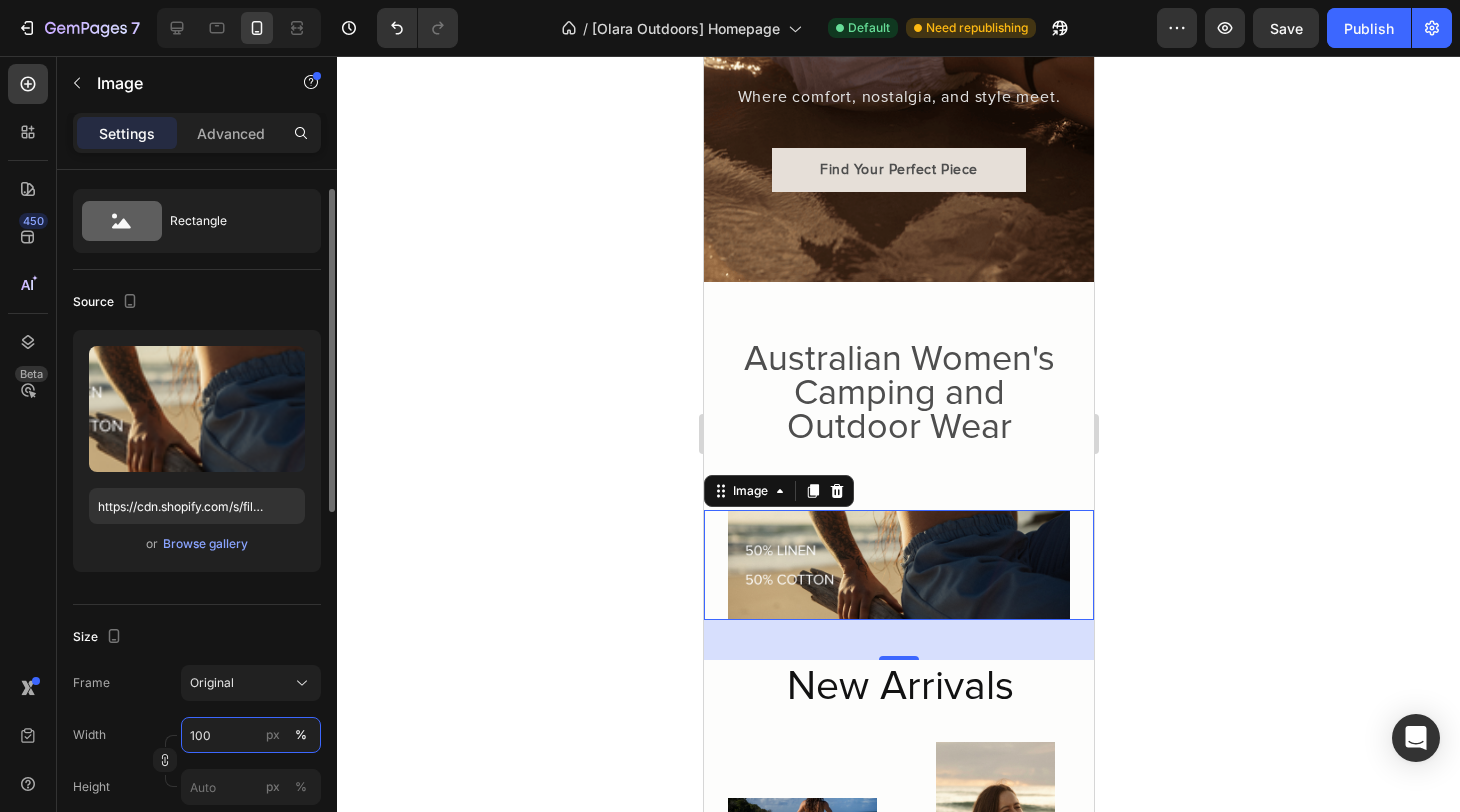 click on "100" at bounding box center [251, 735] 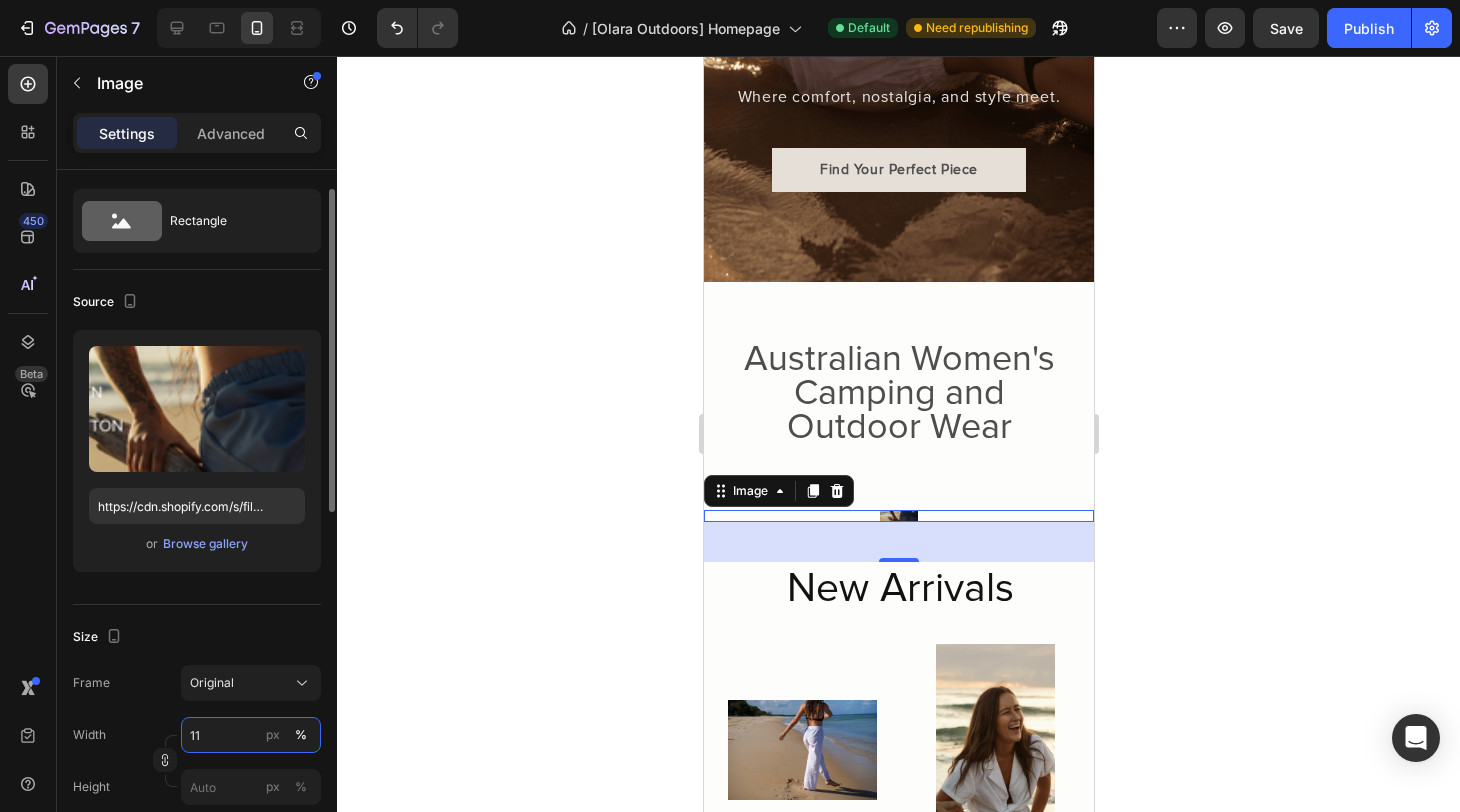 type on "1" 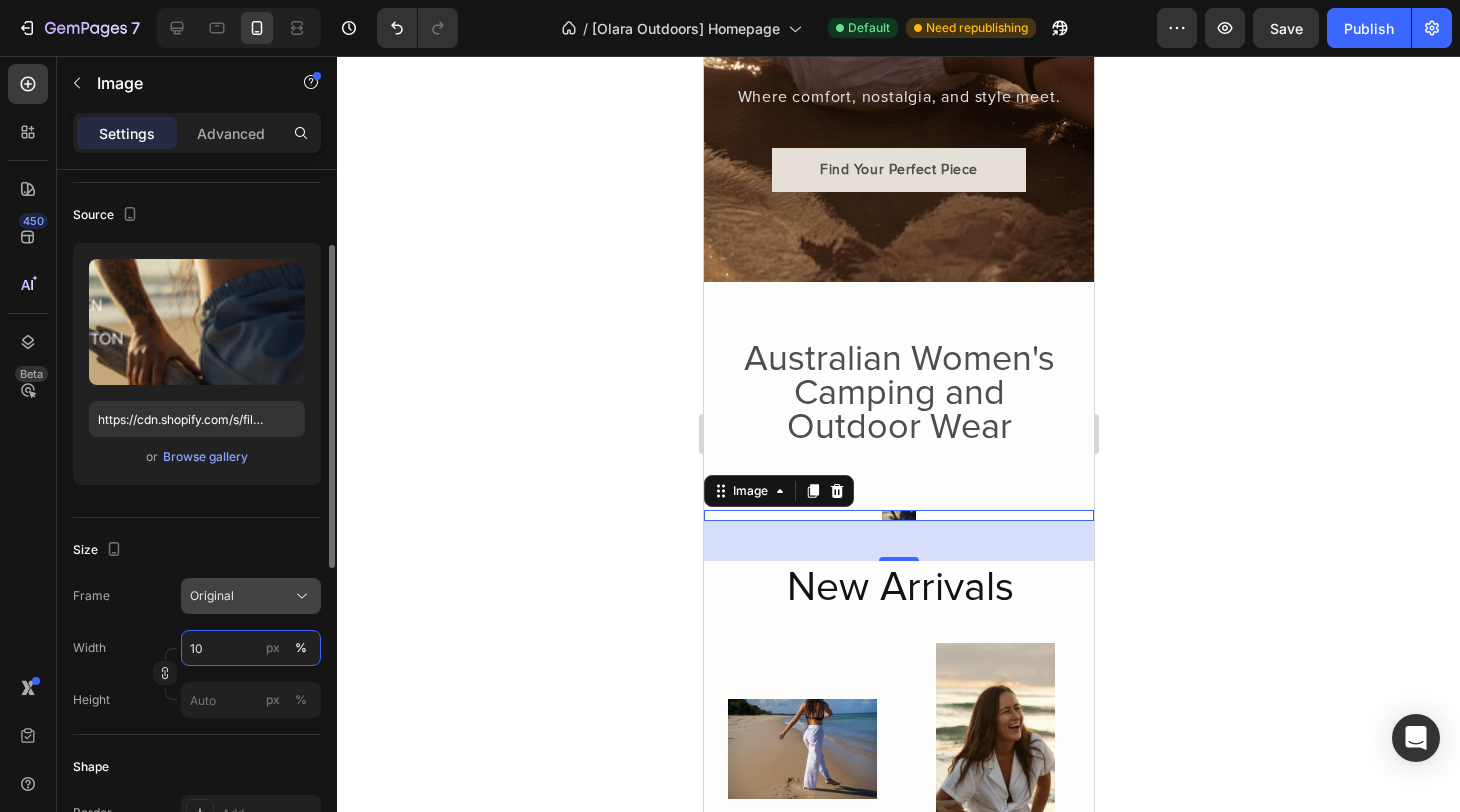 scroll, scrollTop: 140, scrollLeft: 0, axis: vertical 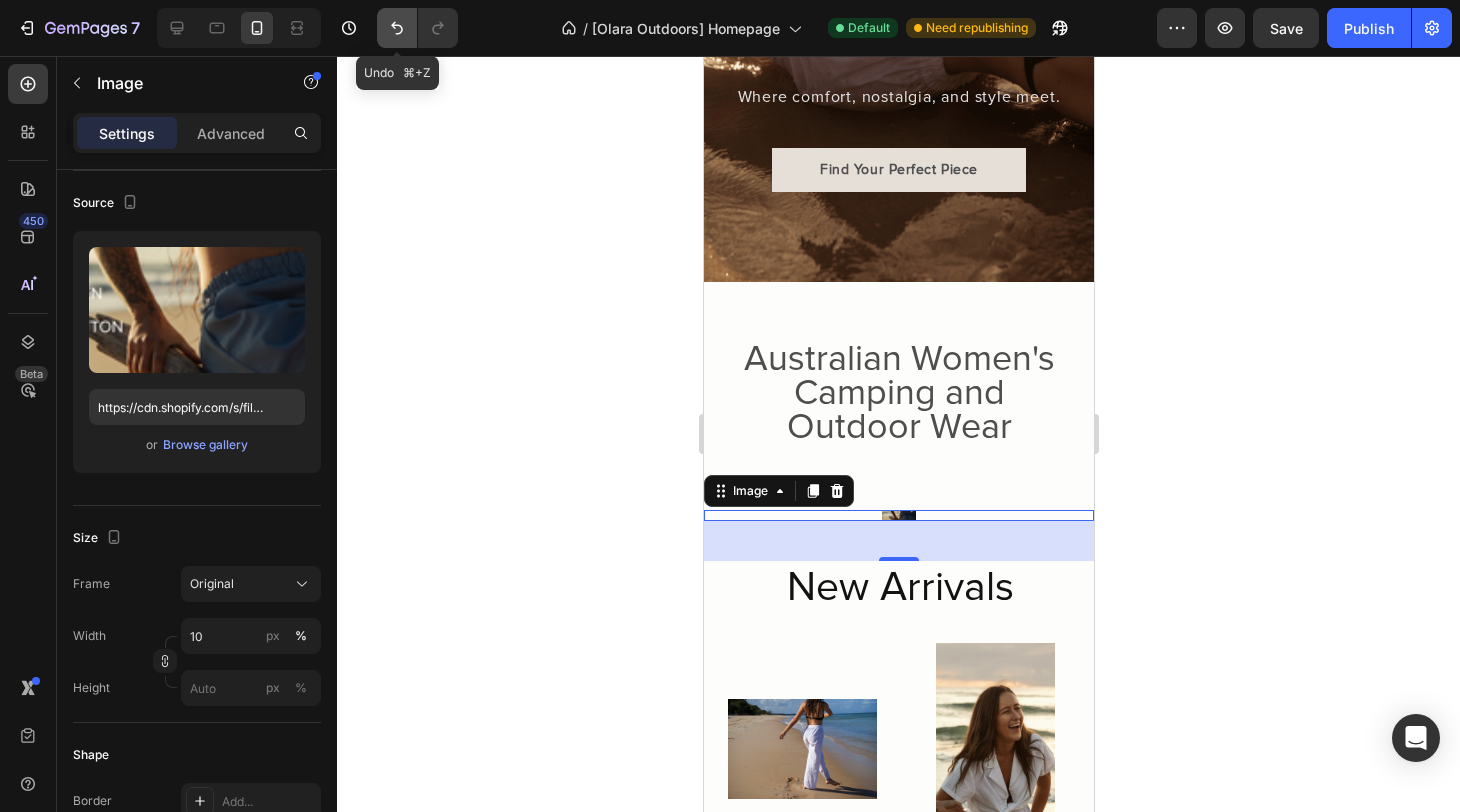 click 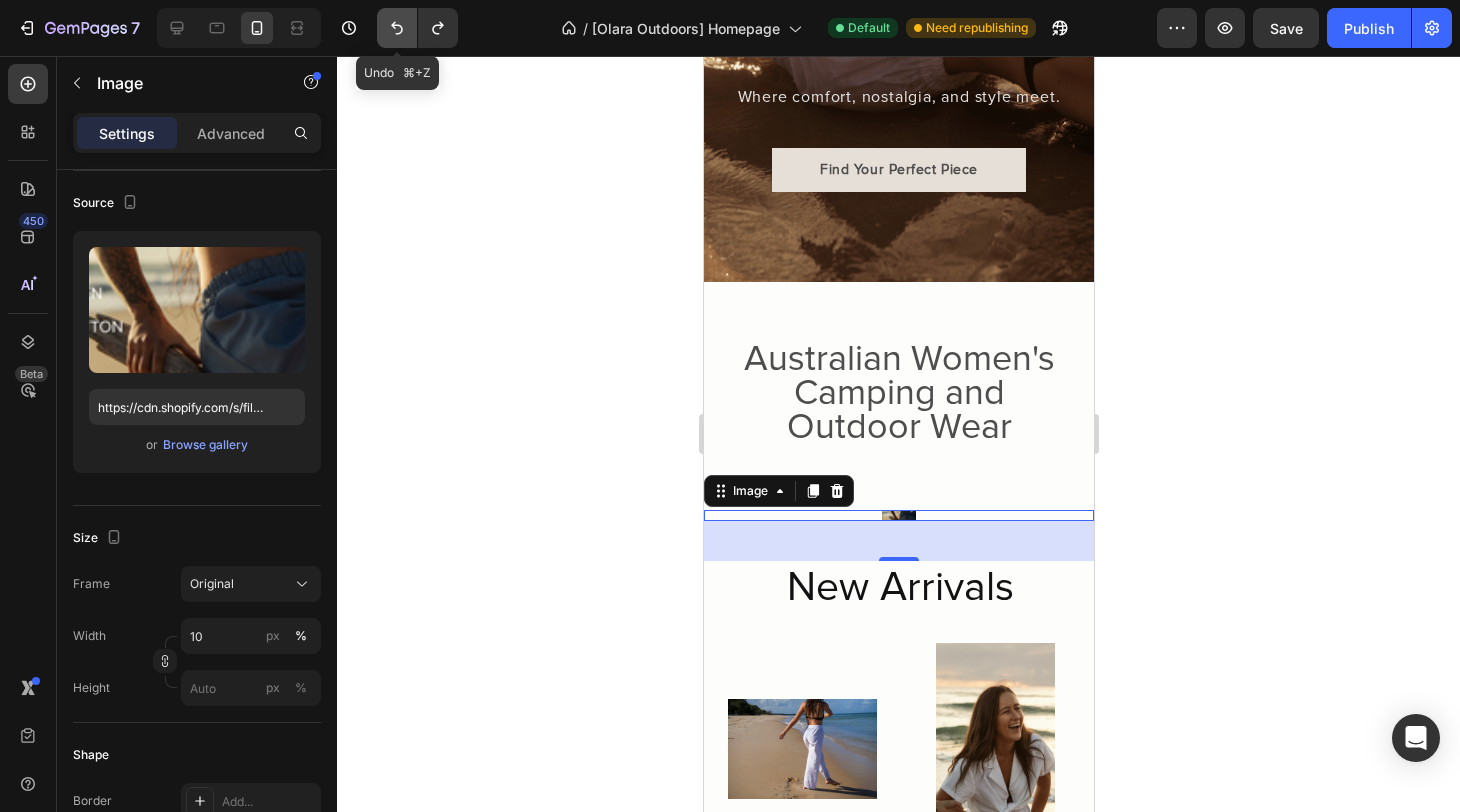 click 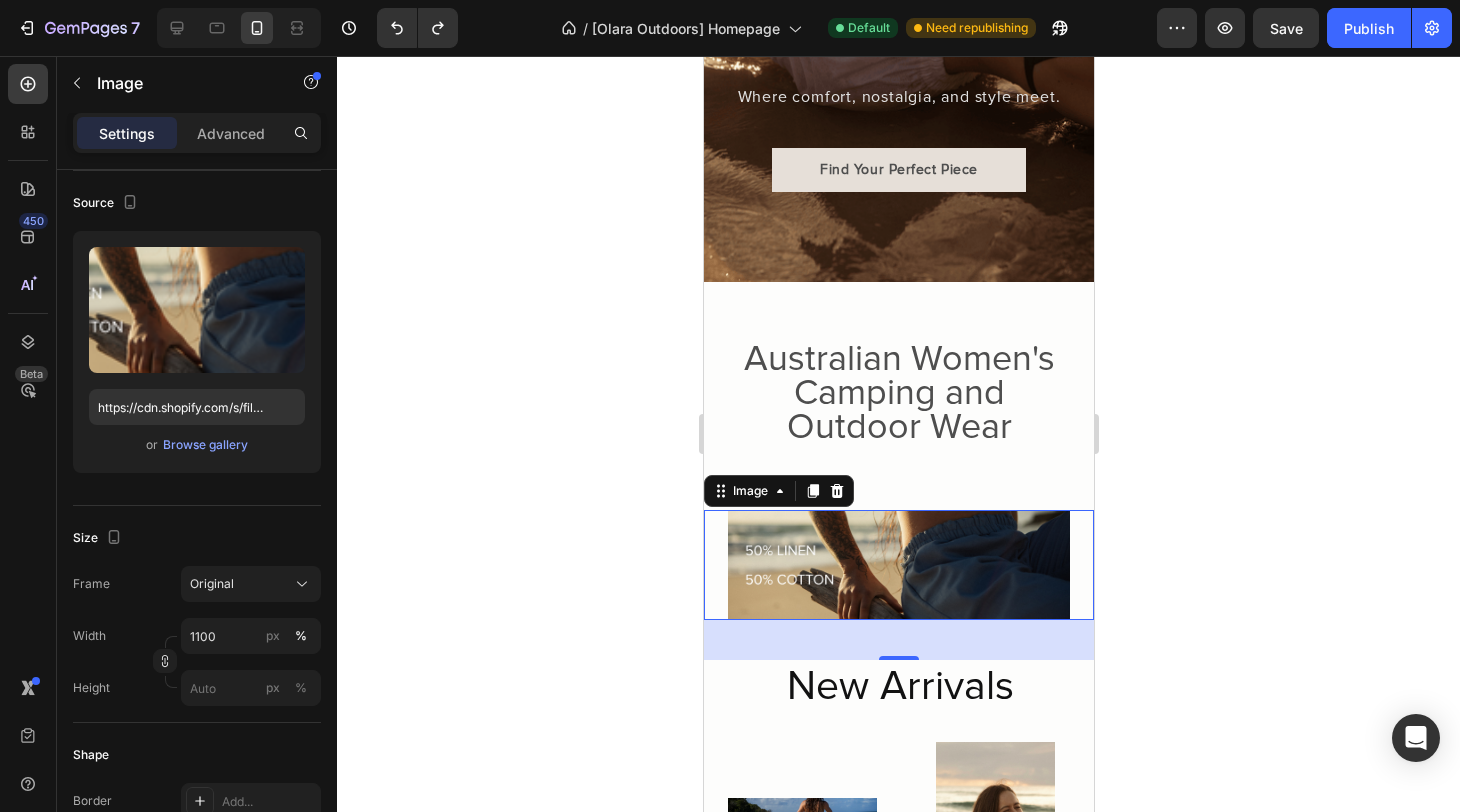 click 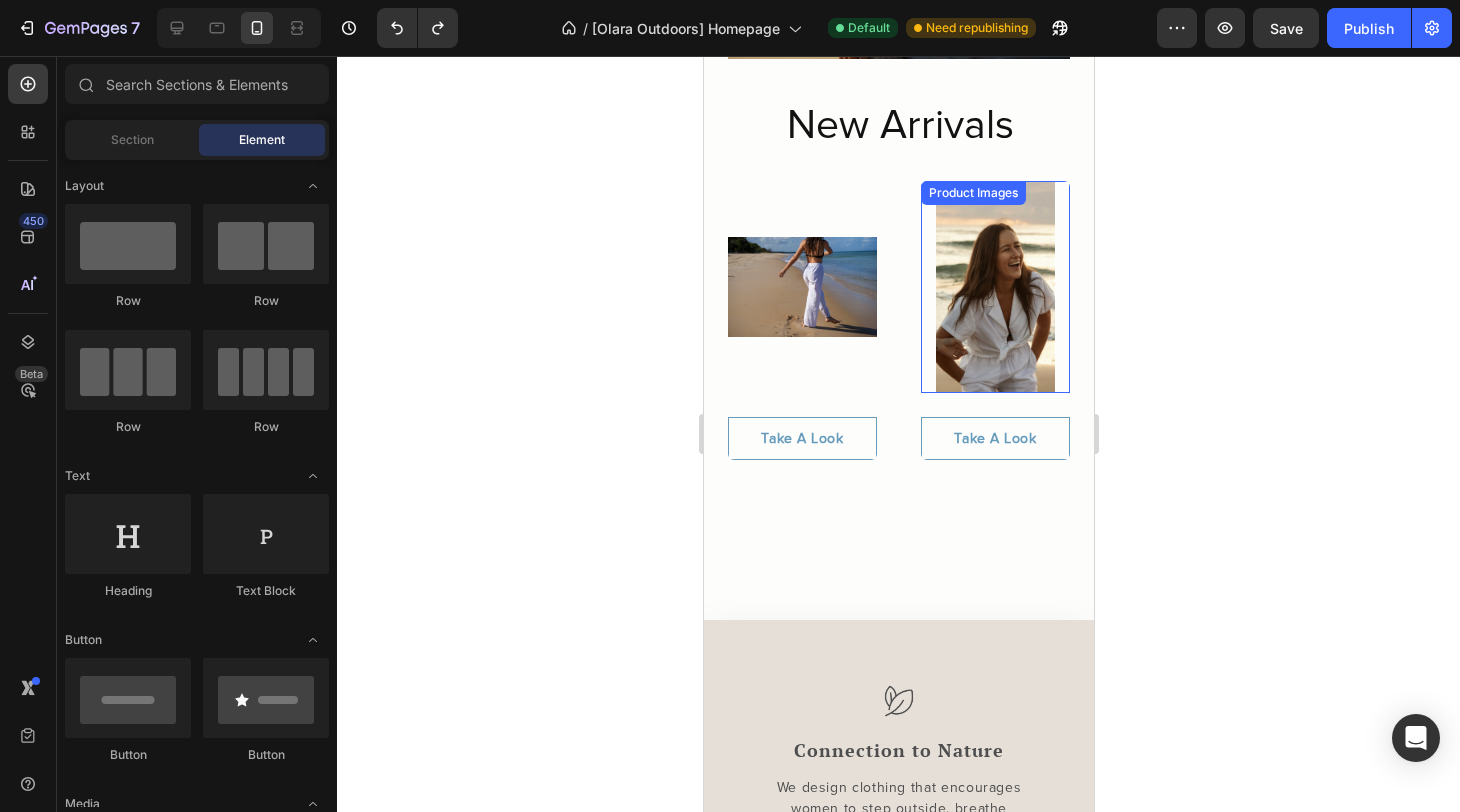 scroll, scrollTop: 875, scrollLeft: 0, axis: vertical 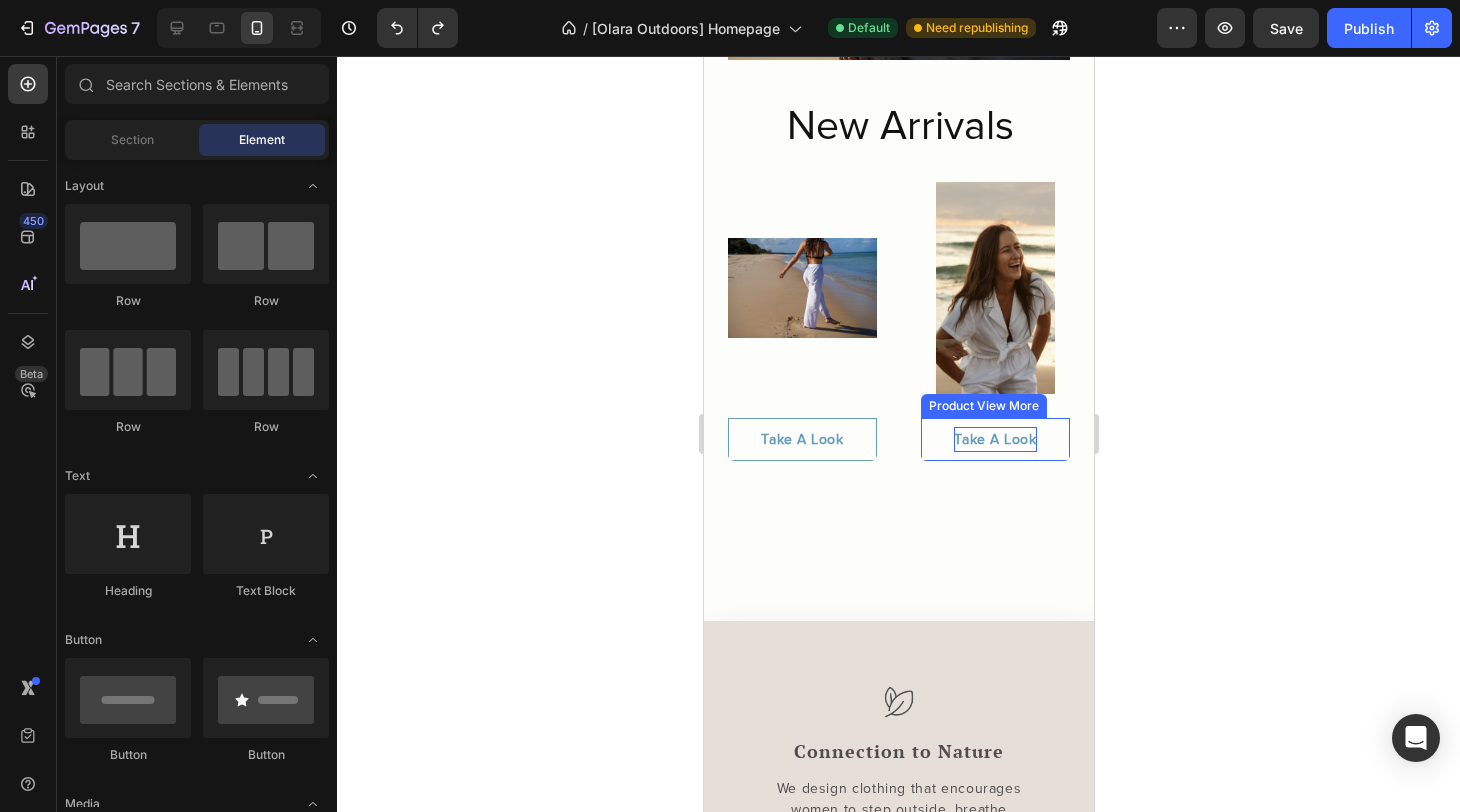 click on "Take A Look" at bounding box center [801, 440] 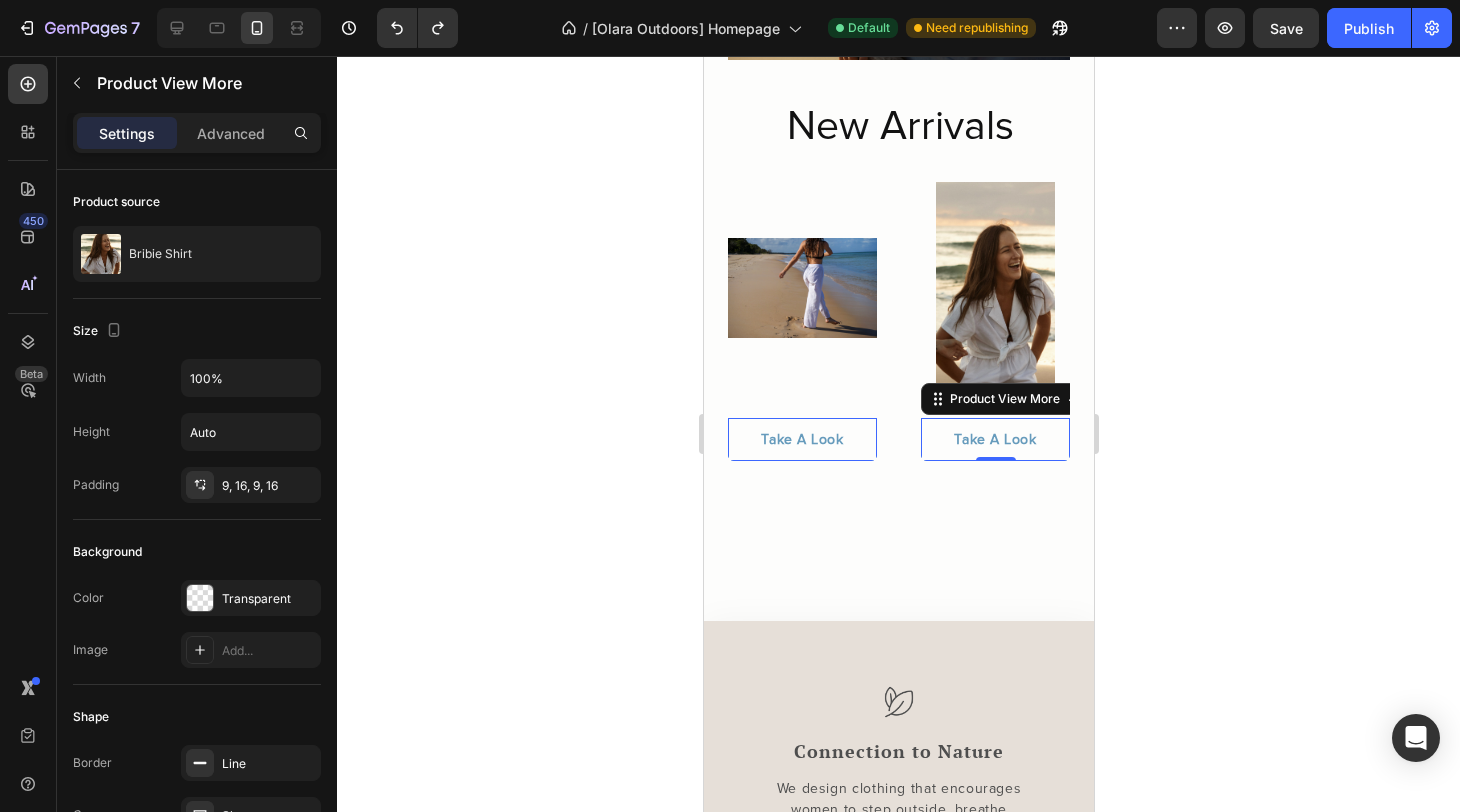 click on "Take A Look" at bounding box center (801, 440) 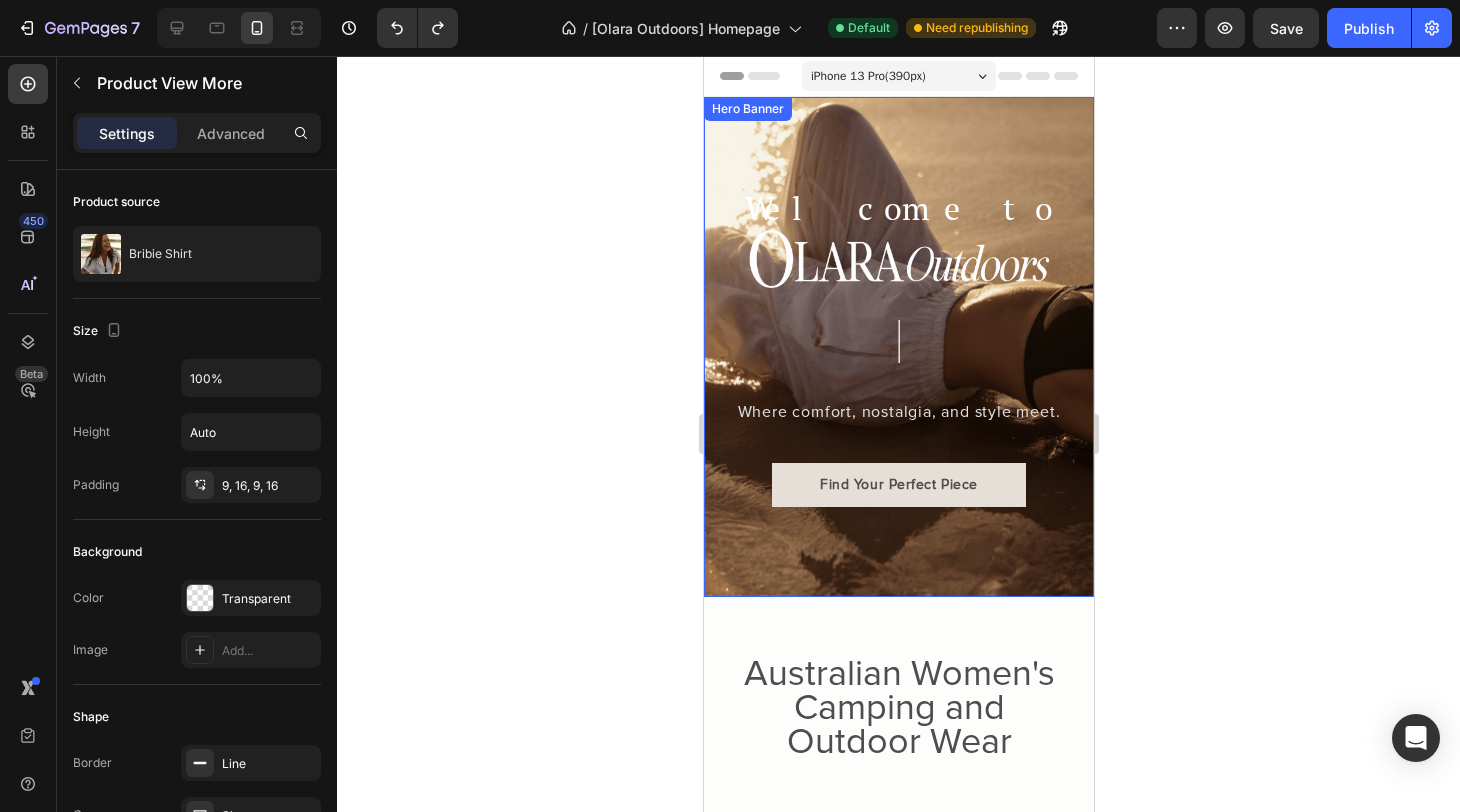 scroll, scrollTop: 0, scrollLeft: 0, axis: both 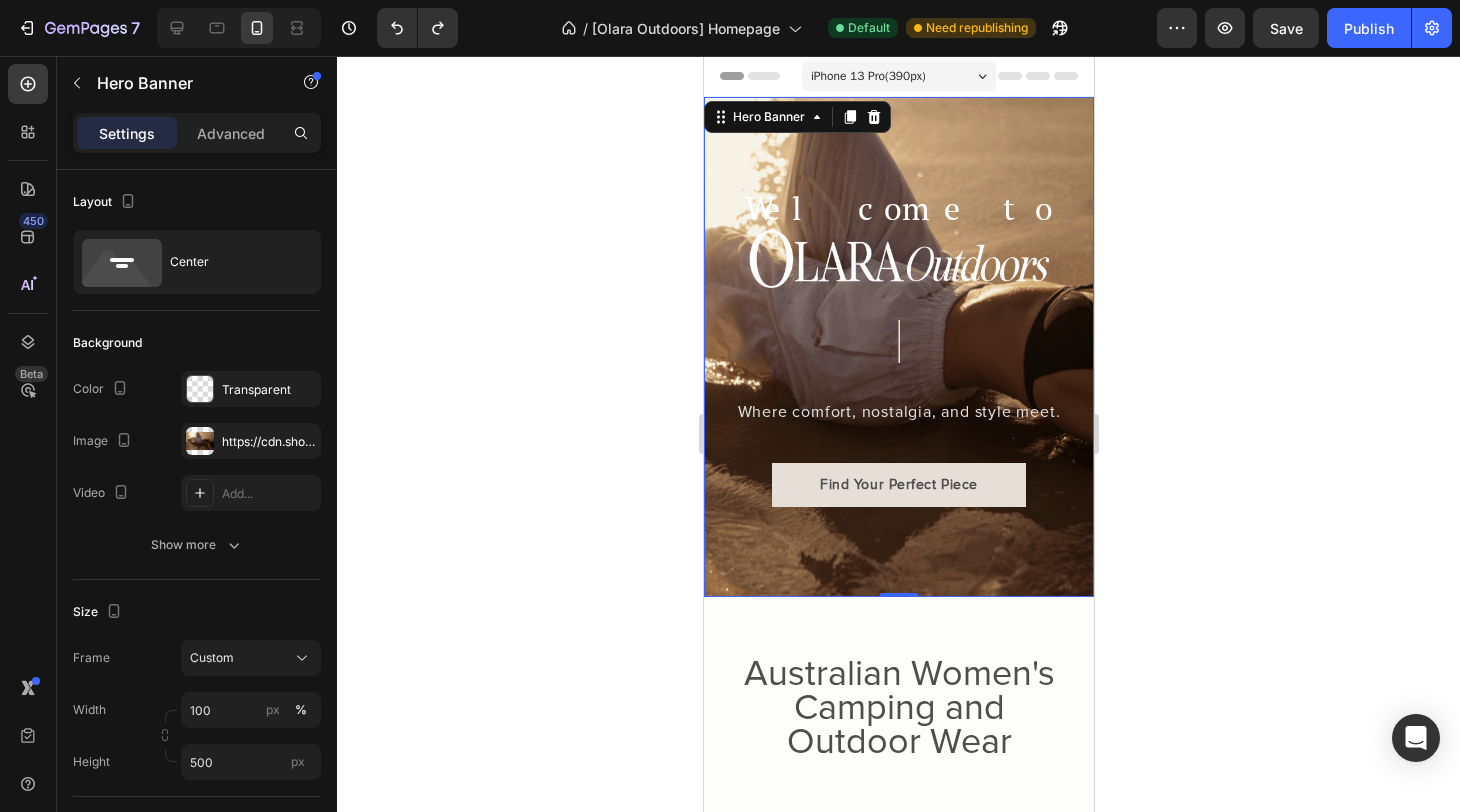 click at bounding box center (898, 347) 